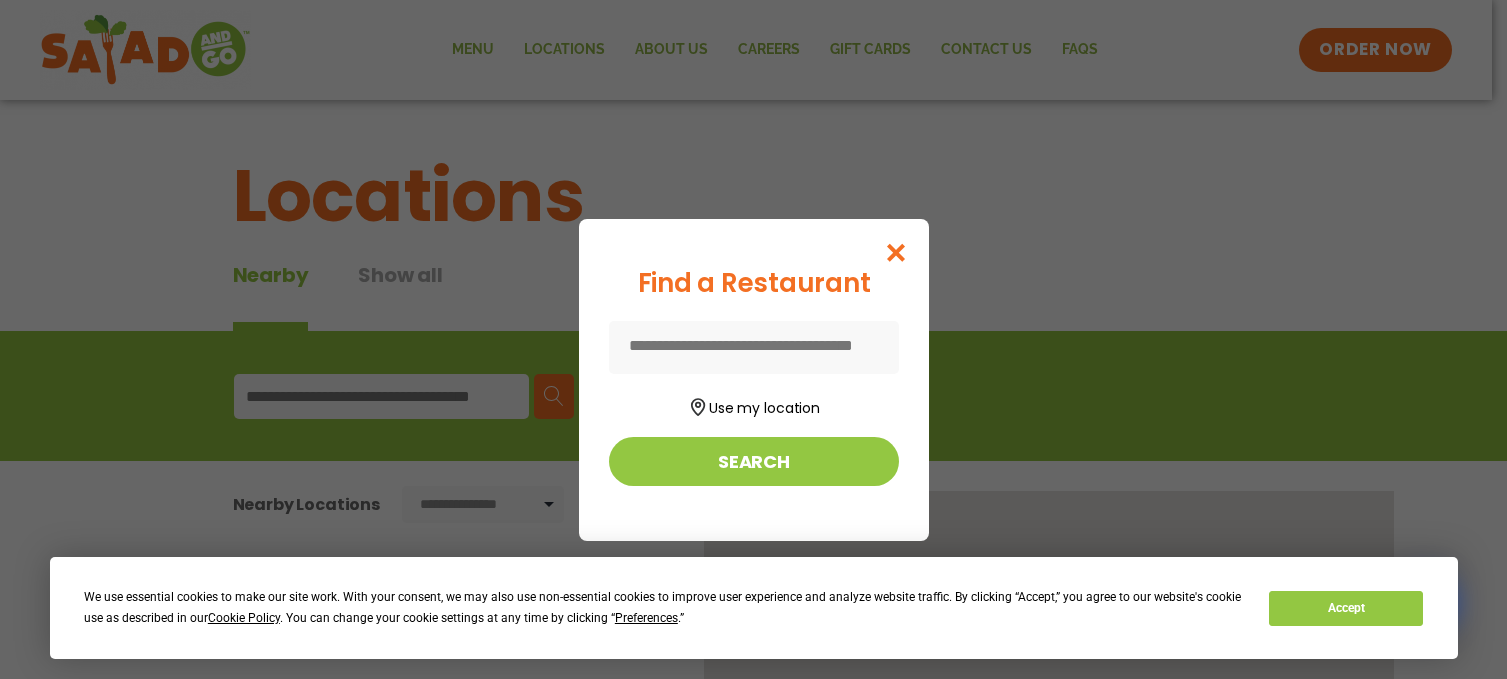 scroll, scrollTop: 0, scrollLeft: 0, axis: both 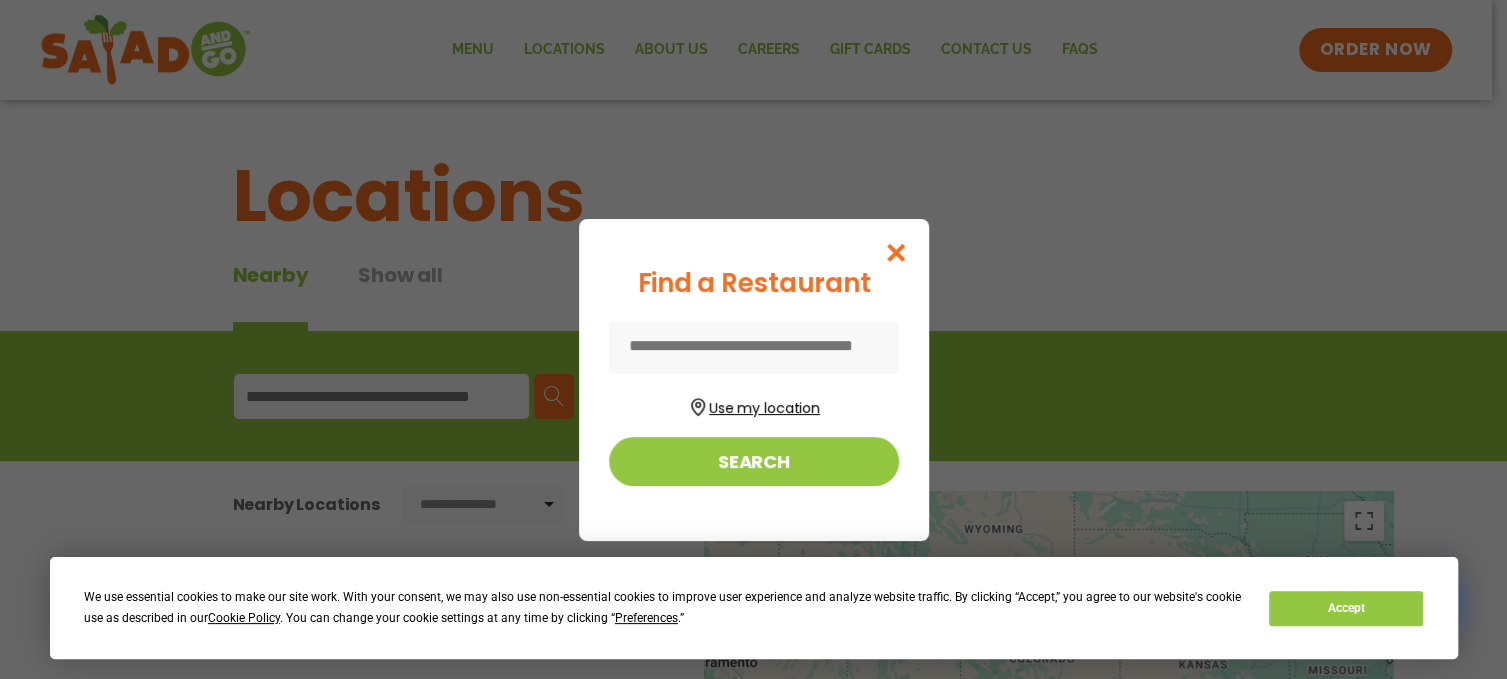 click on "Use my location" at bounding box center [754, 405] 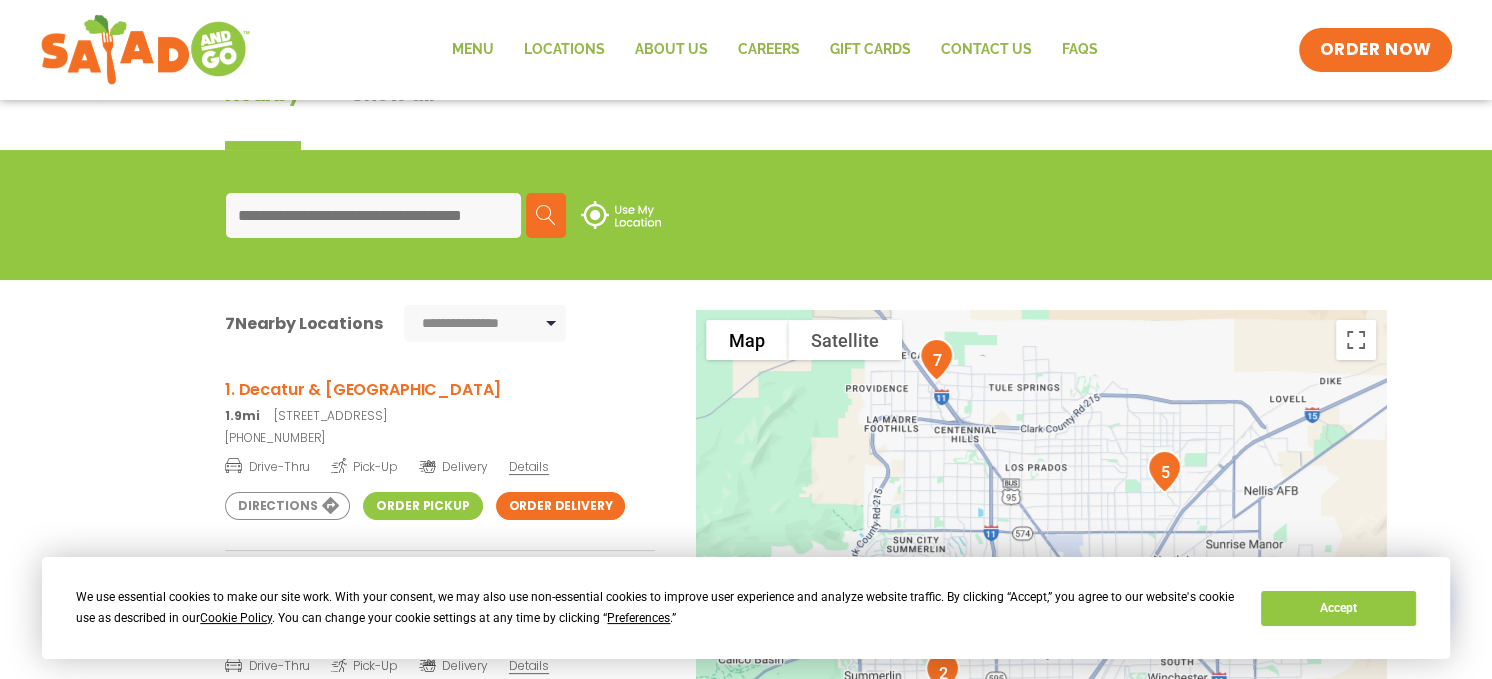 scroll, scrollTop: 0, scrollLeft: 0, axis: both 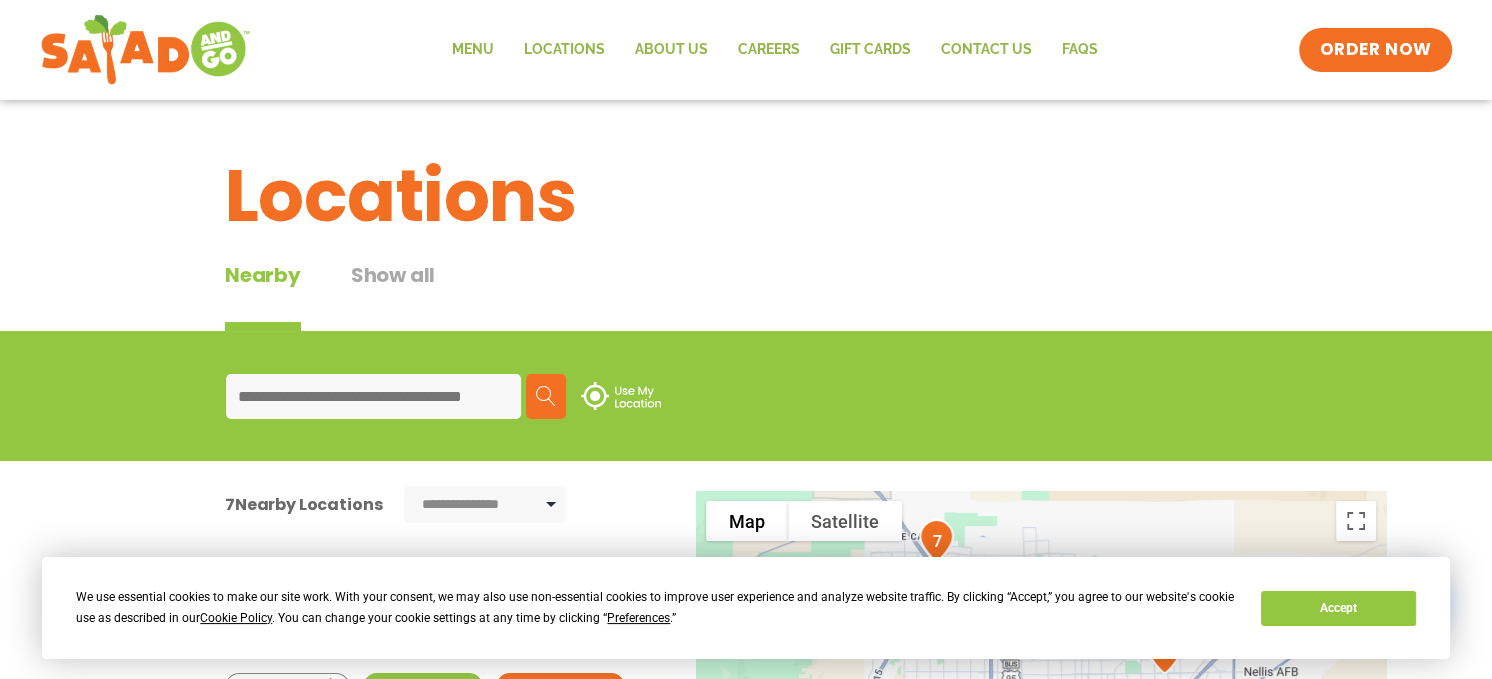 click at bounding box center [373, 396] 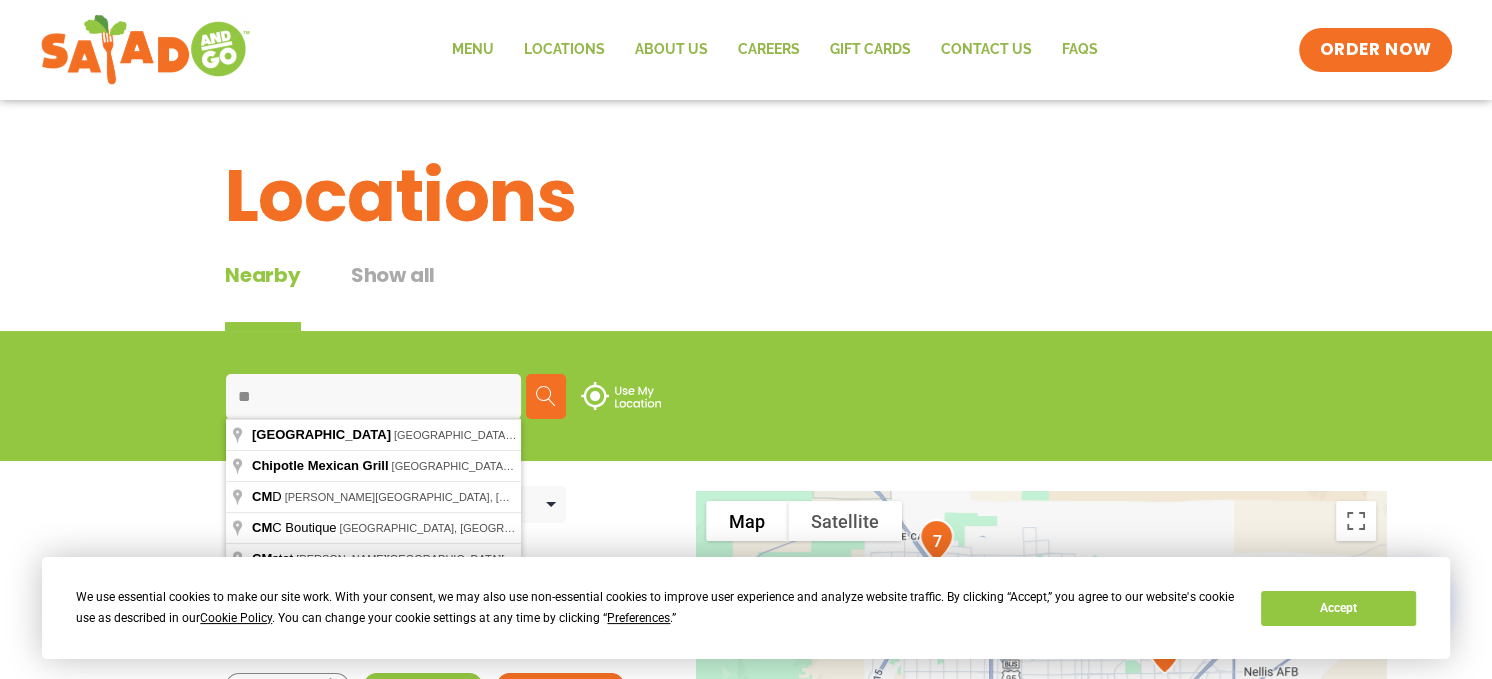 type on "*" 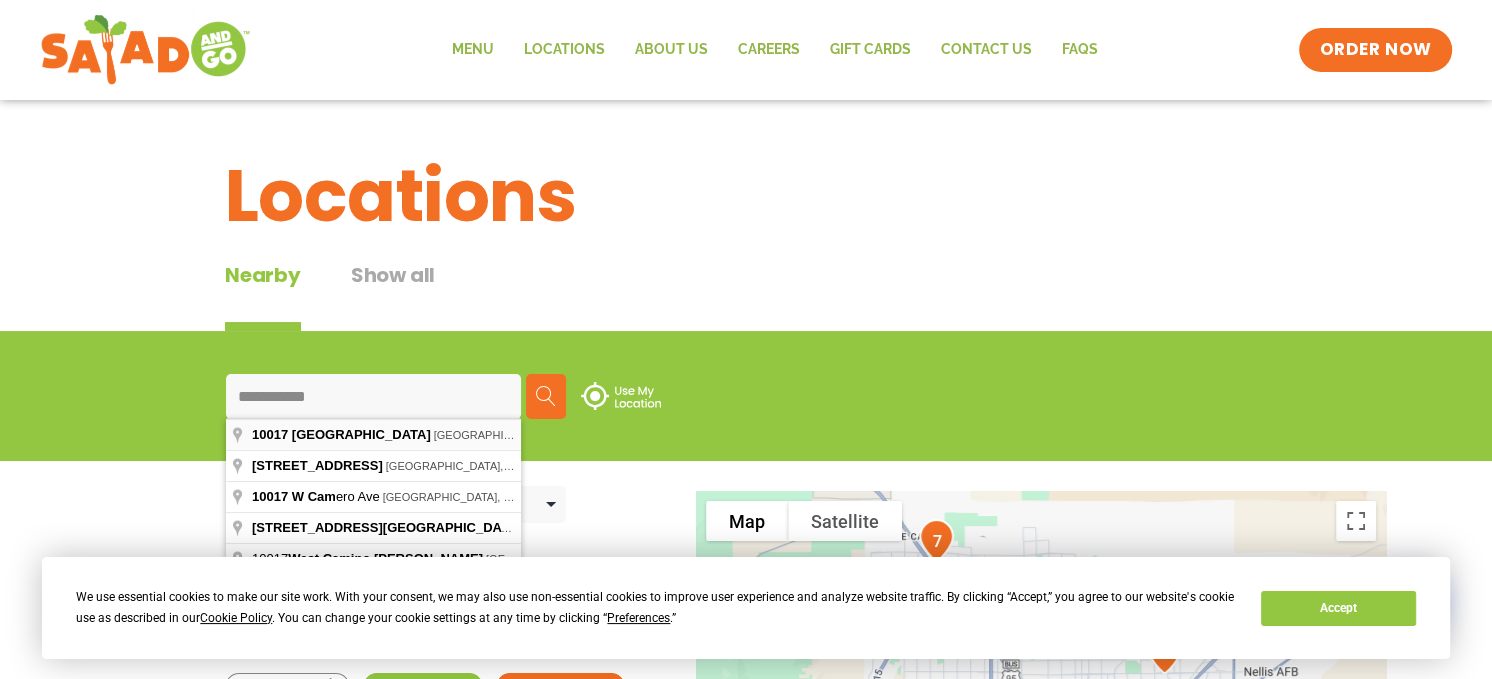 type on "**********" 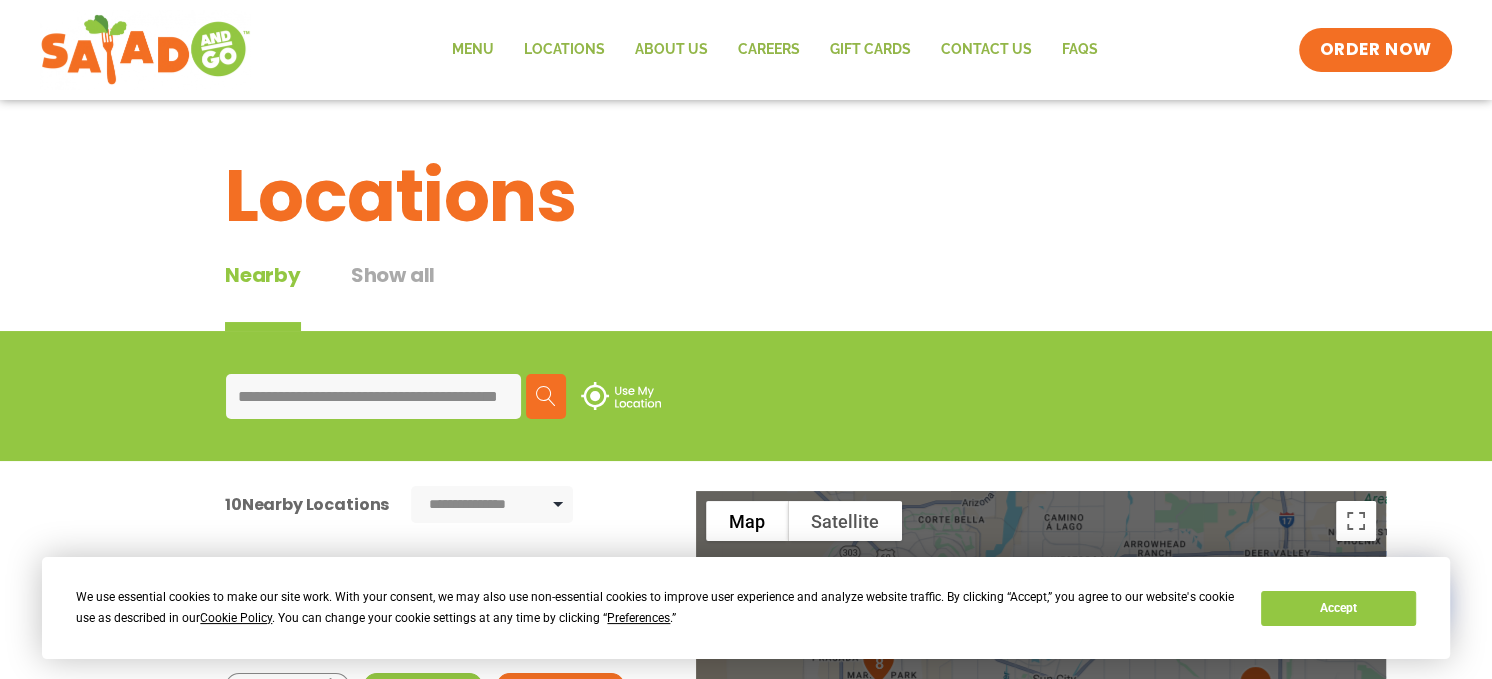 scroll, scrollTop: 500, scrollLeft: 0, axis: vertical 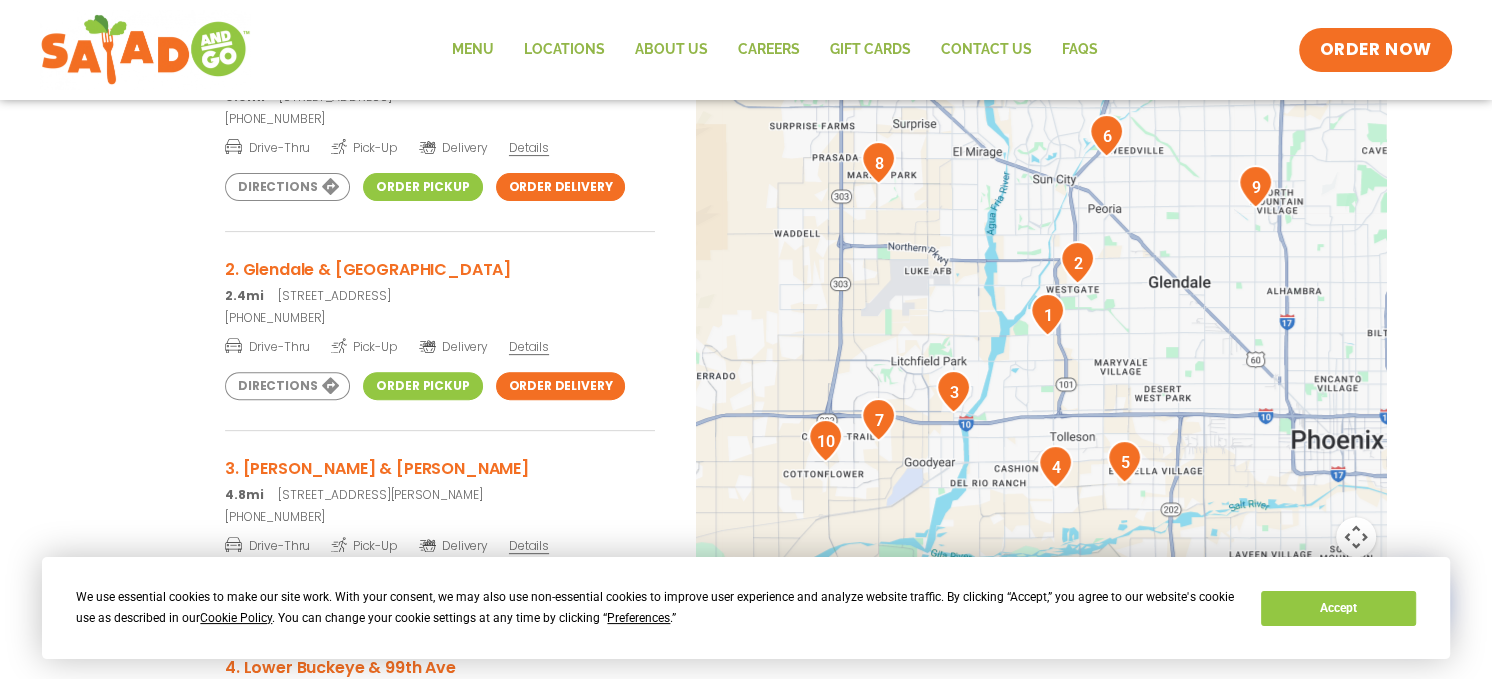click at bounding box center (1047, 314) 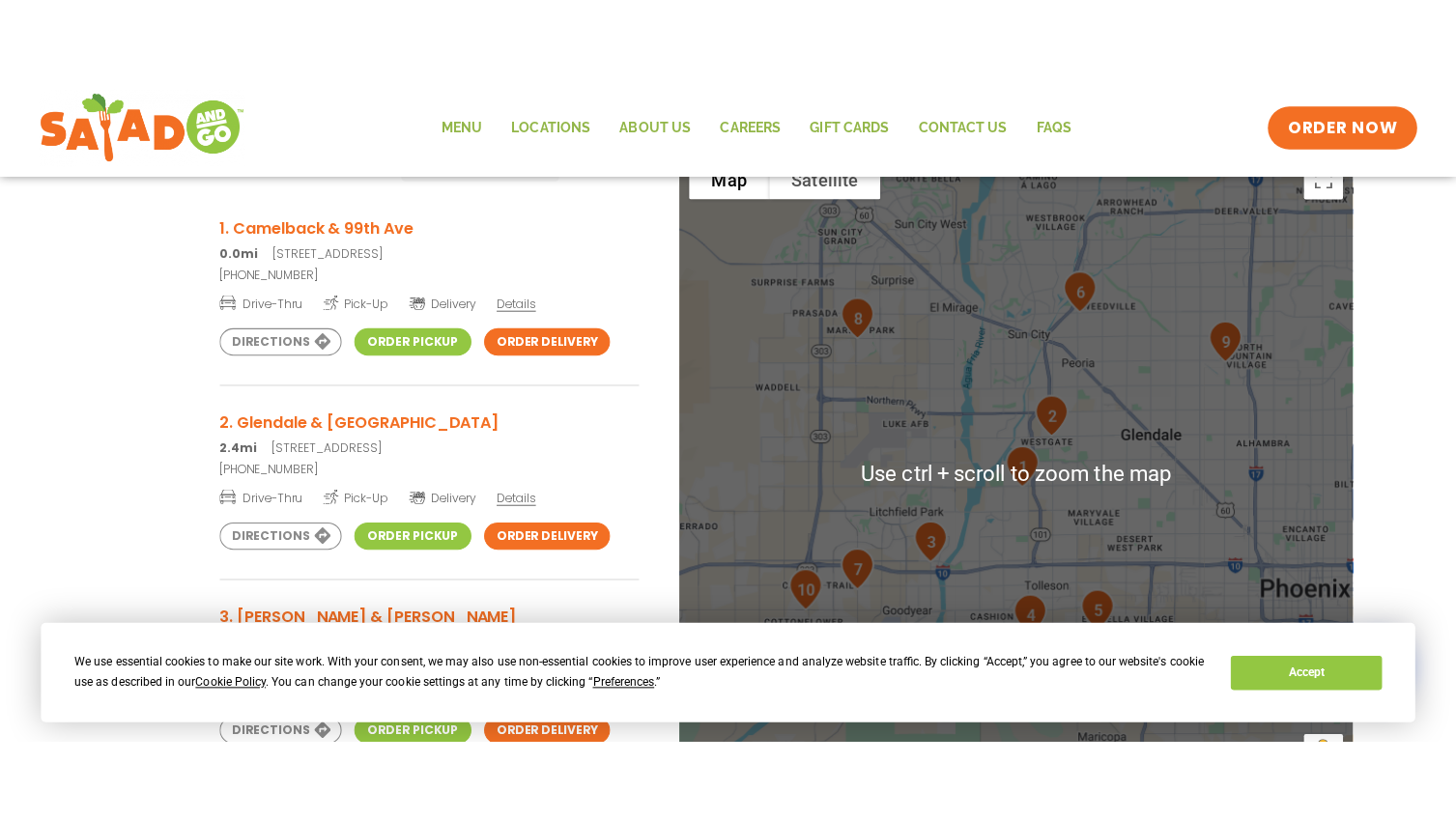 scroll, scrollTop: 386, scrollLeft: 0, axis: vertical 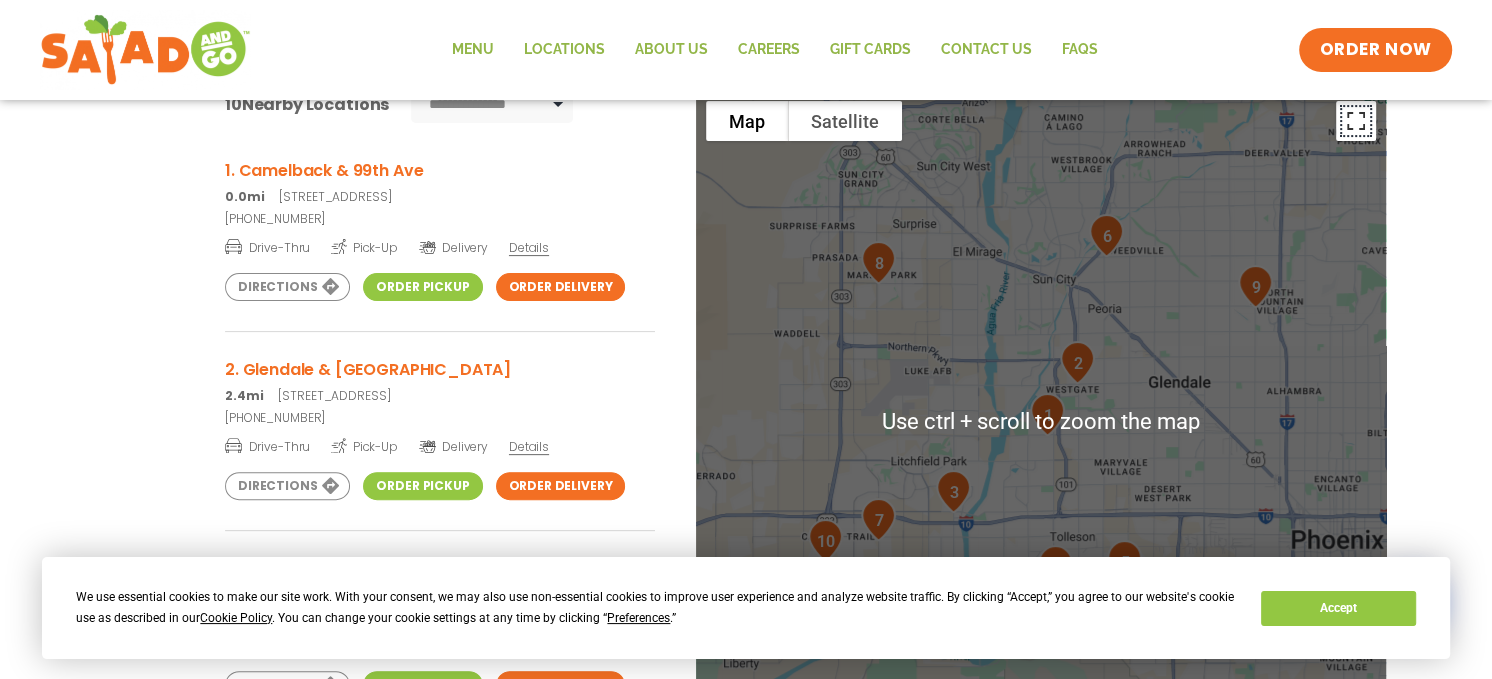 click at bounding box center [1356, 121] 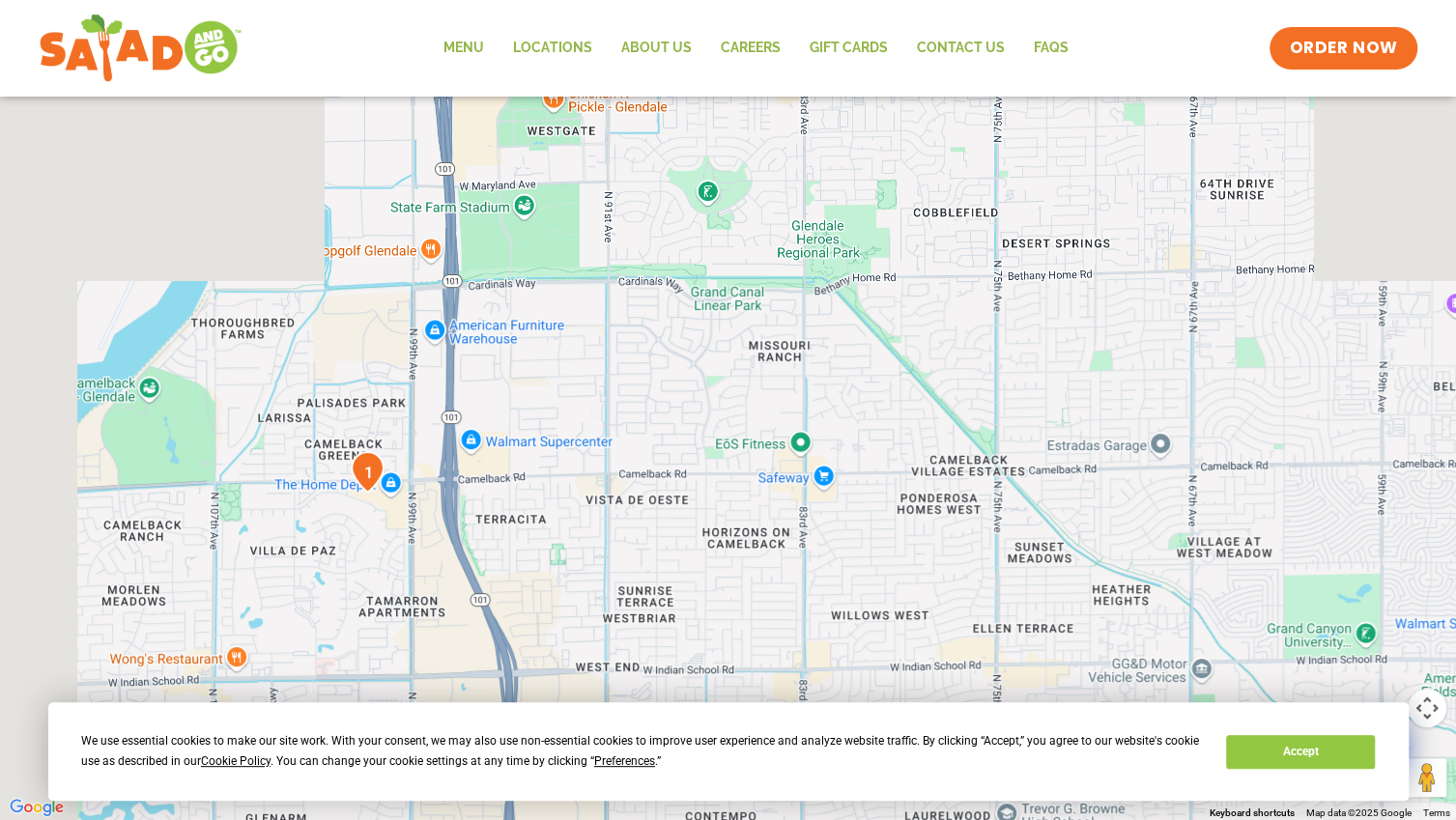 drag, startPoint x: 570, startPoint y: 379, endPoint x: 807, endPoint y: 817, distance: 498.00904 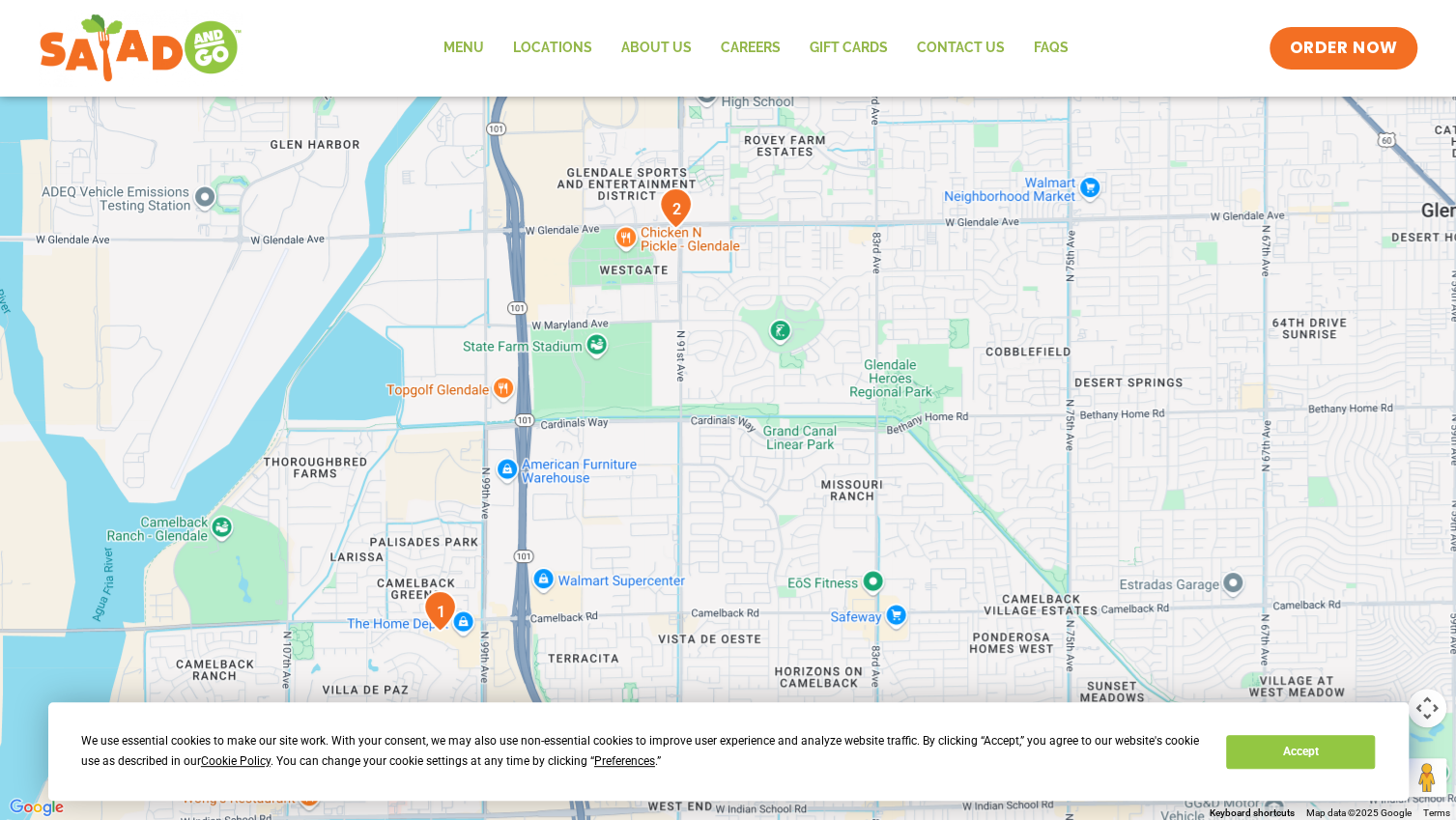 drag, startPoint x: 705, startPoint y: 463, endPoint x: 761, endPoint y: 572, distance: 122.54387 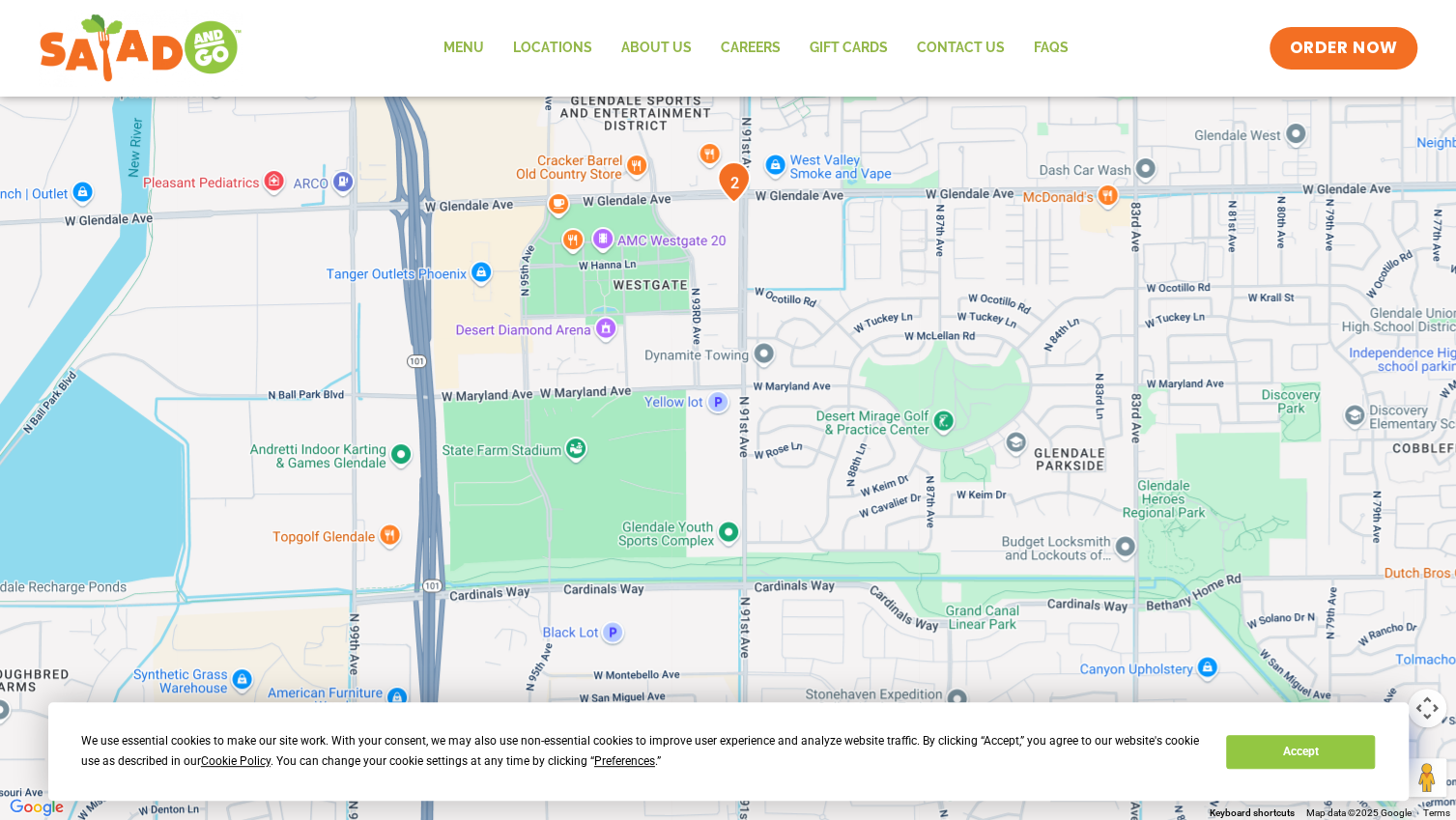 drag, startPoint x: 627, startPoint y: 523, endPoint x: 671, endPoint y: 817, distance: 297.27428 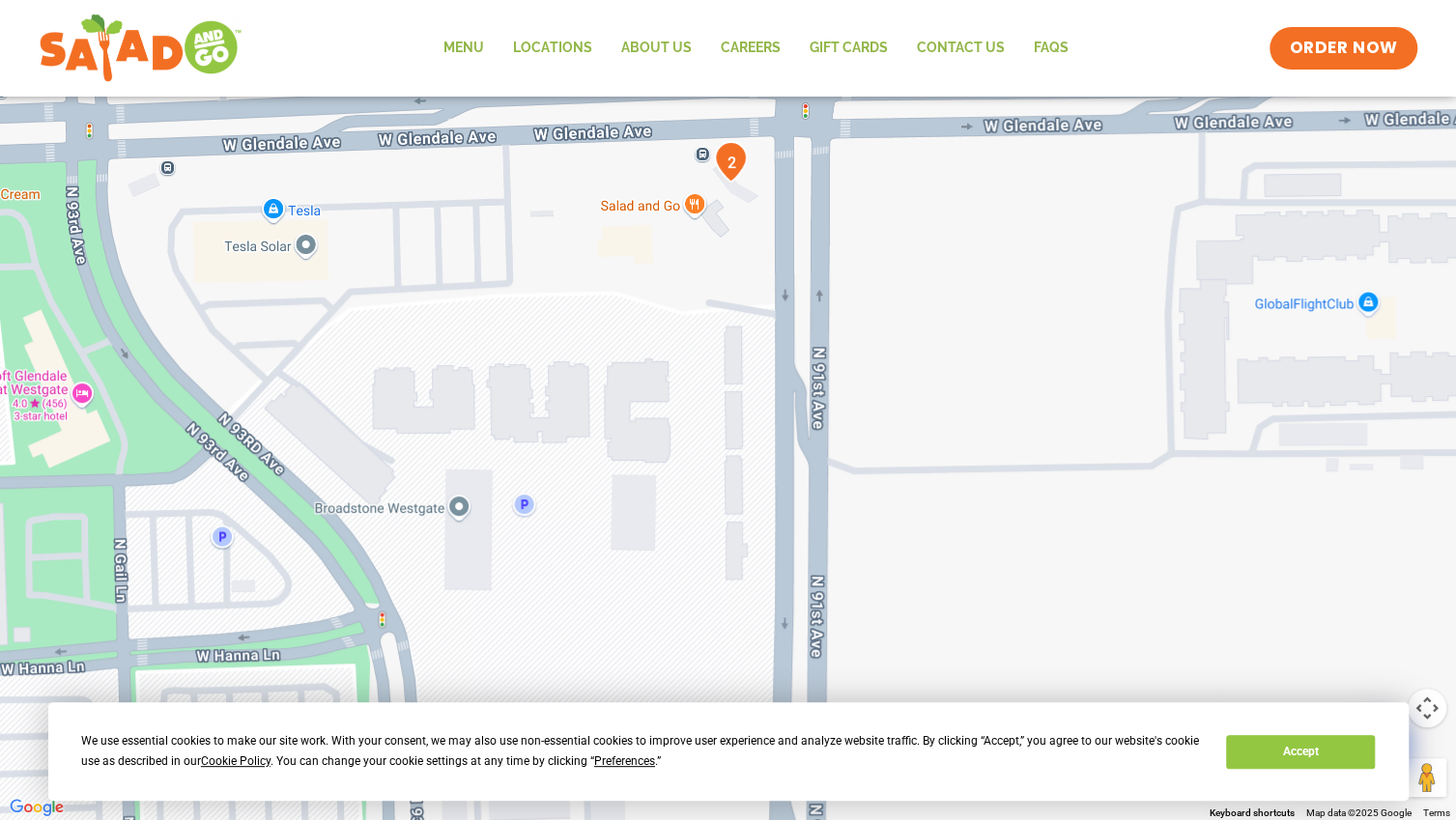 drag, startPoint x: 674, startPoint y: 262, endPoint x: 645, endPoint y: 661, distance: 400.0525 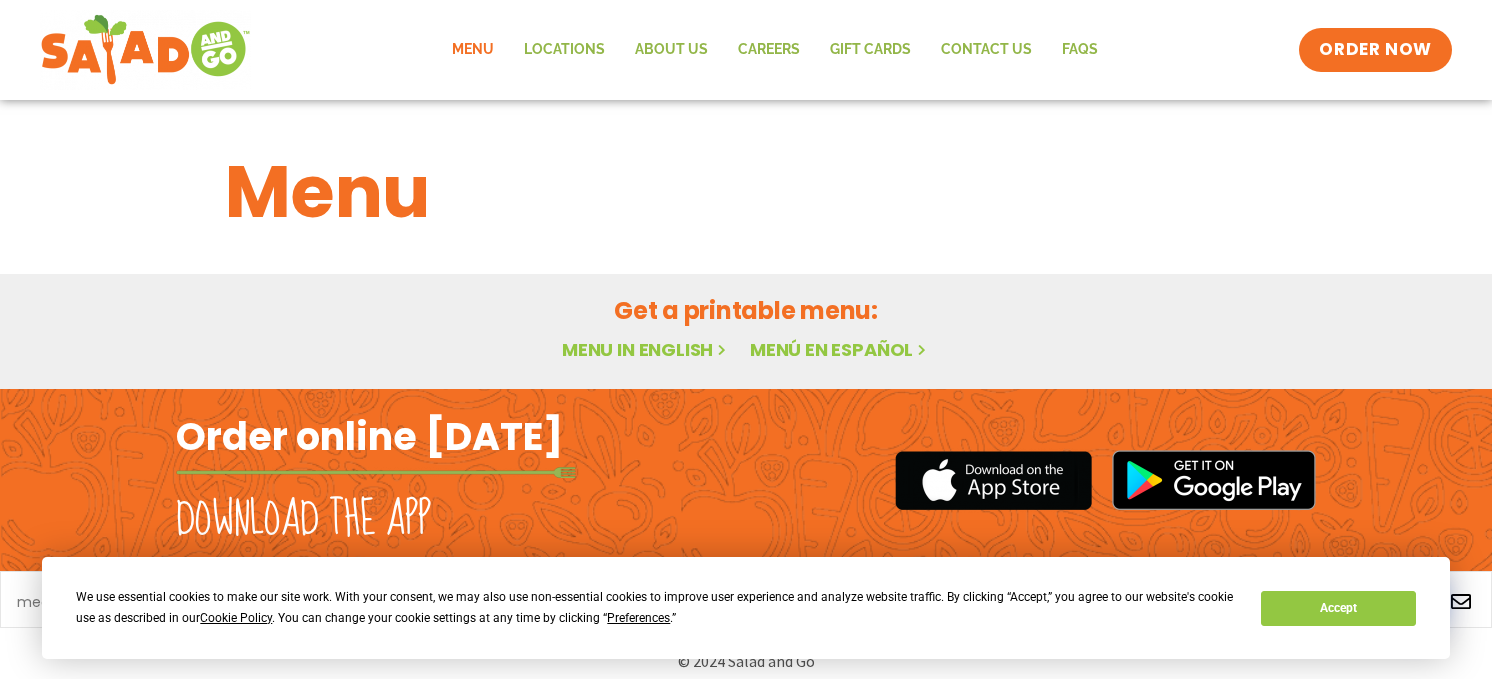 scroll, scrollTop: 0, scrollLeft: 0, axis: both 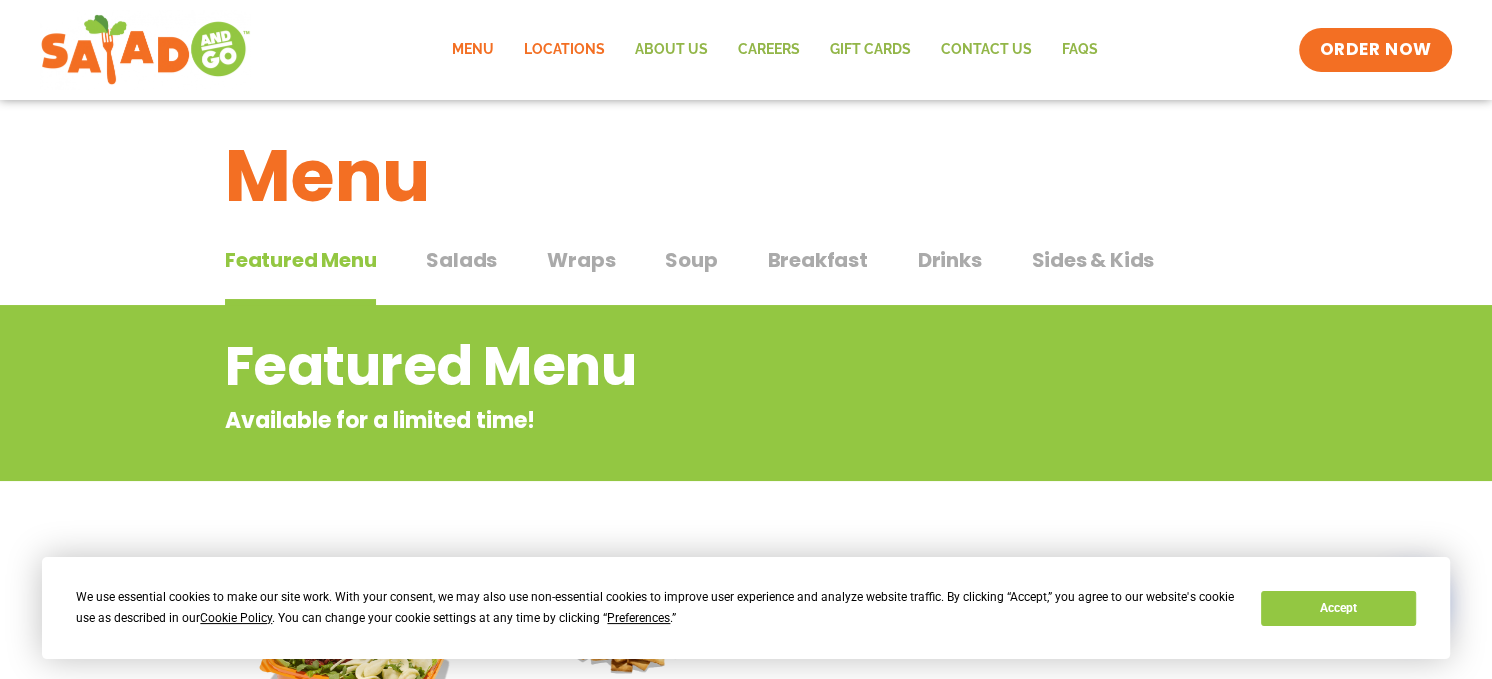 click on "Locations" 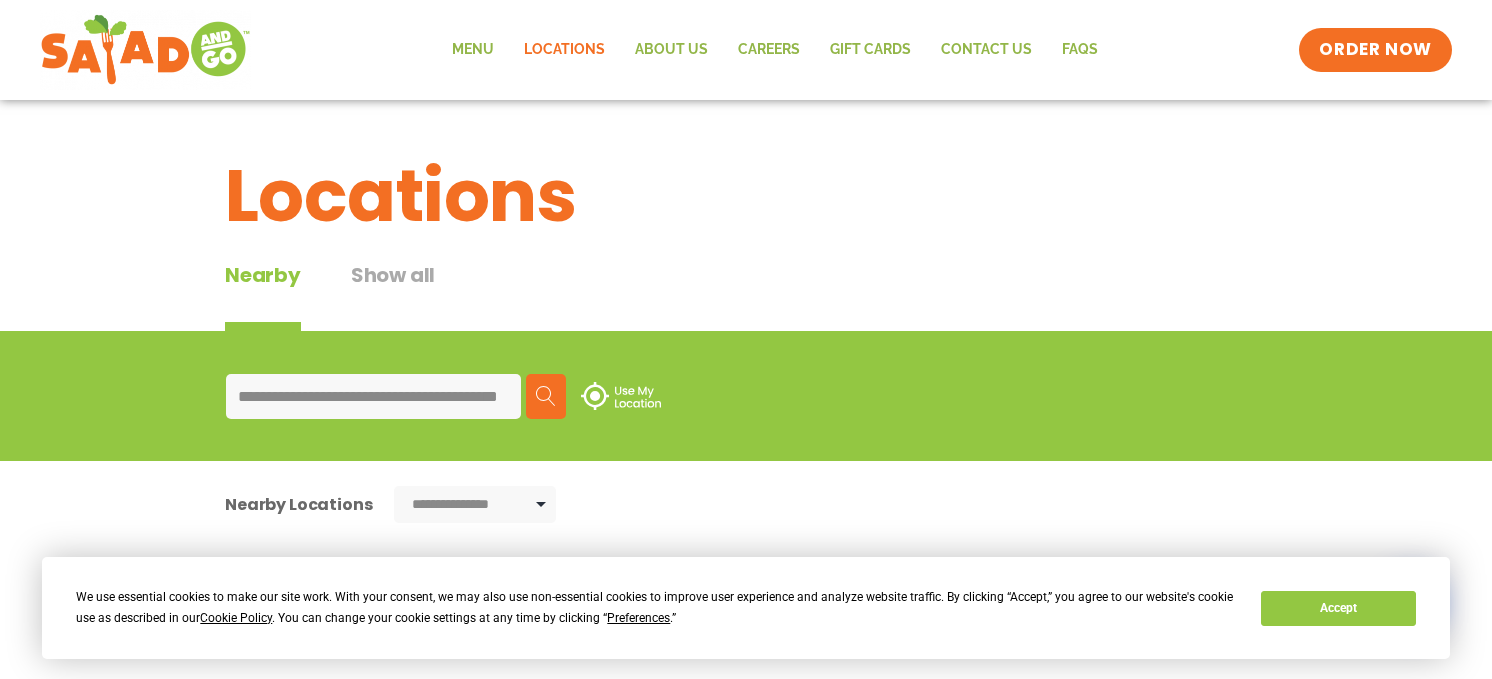 scroll, scrollTop: 0, scrollLeft: 0, axis: both 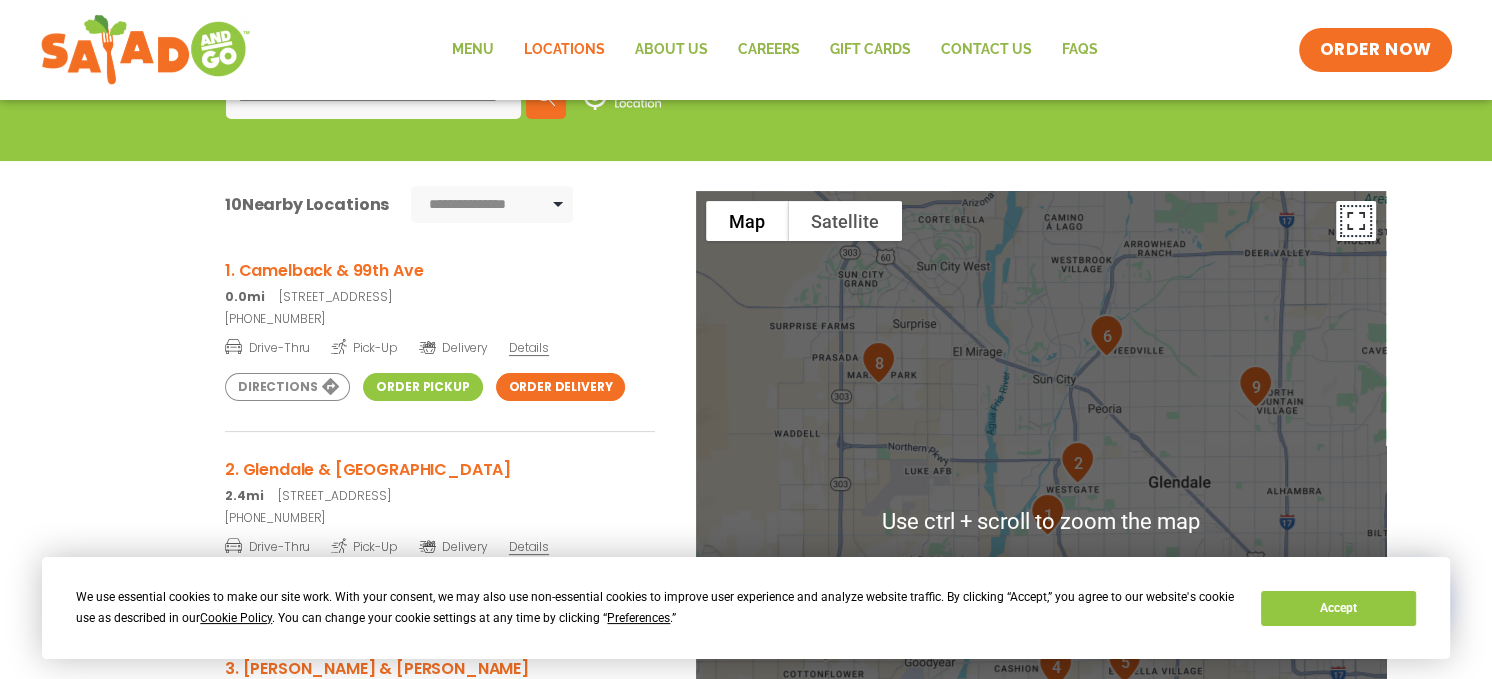 click at bounding box center [1356, 221] 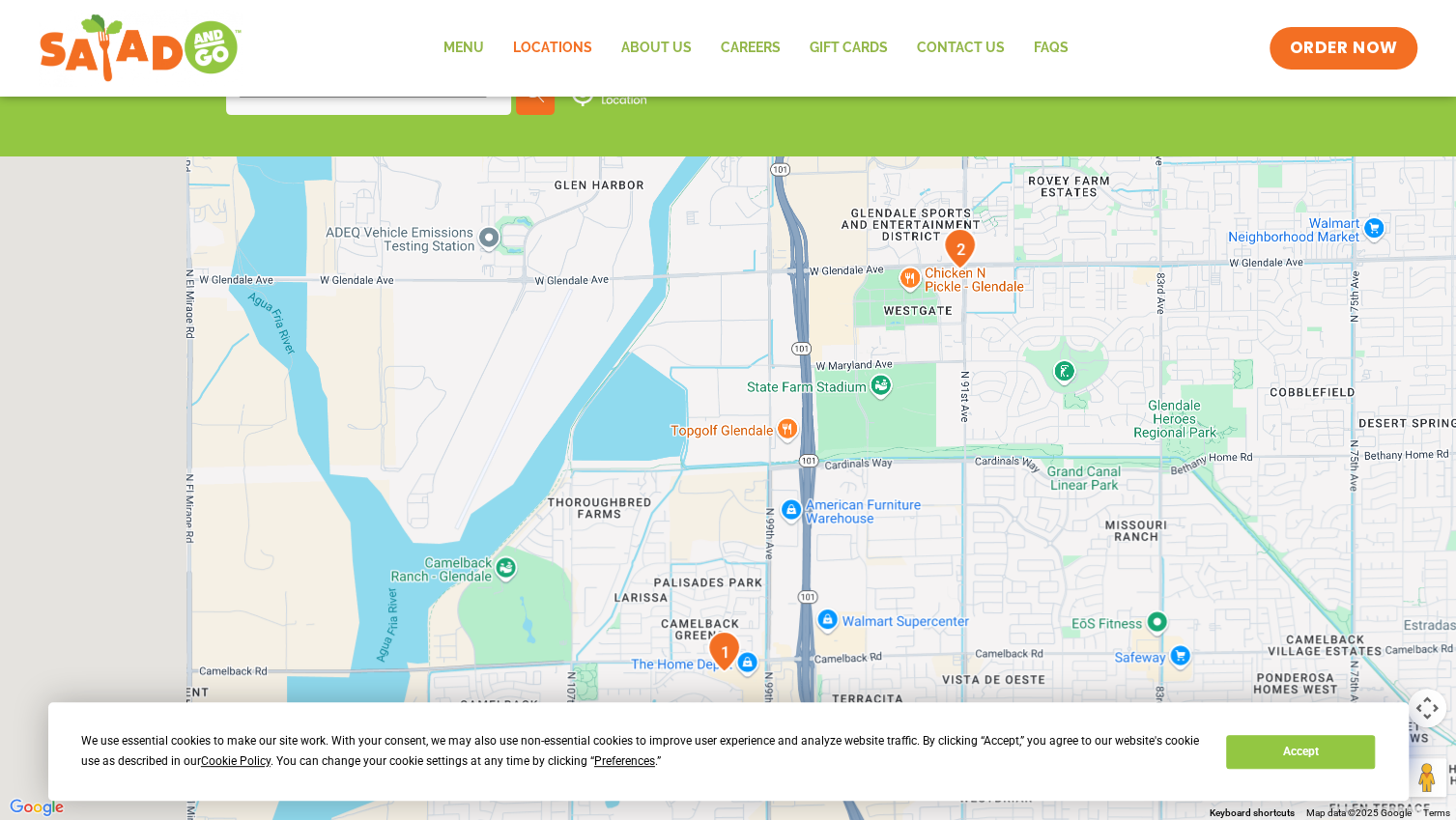drag, startPoint x: 341, startPoint y: 260, endPoint x: 1152, endPoint y: 811, distance: 980.4703 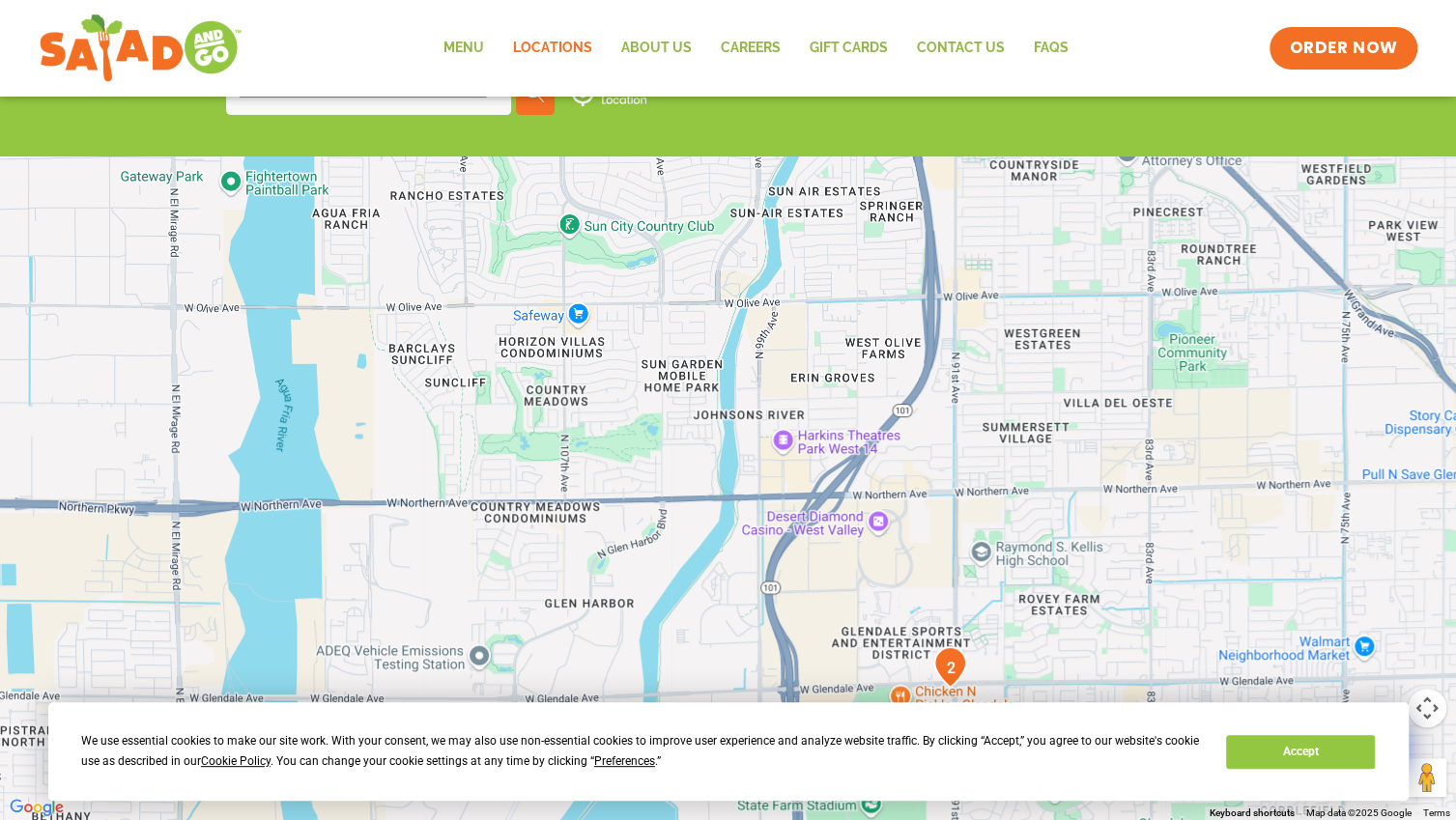 drag, startPoint x: 854, startPoint y: 439, endPoint x: 845, endPoint y: 817, distance: 378.10713 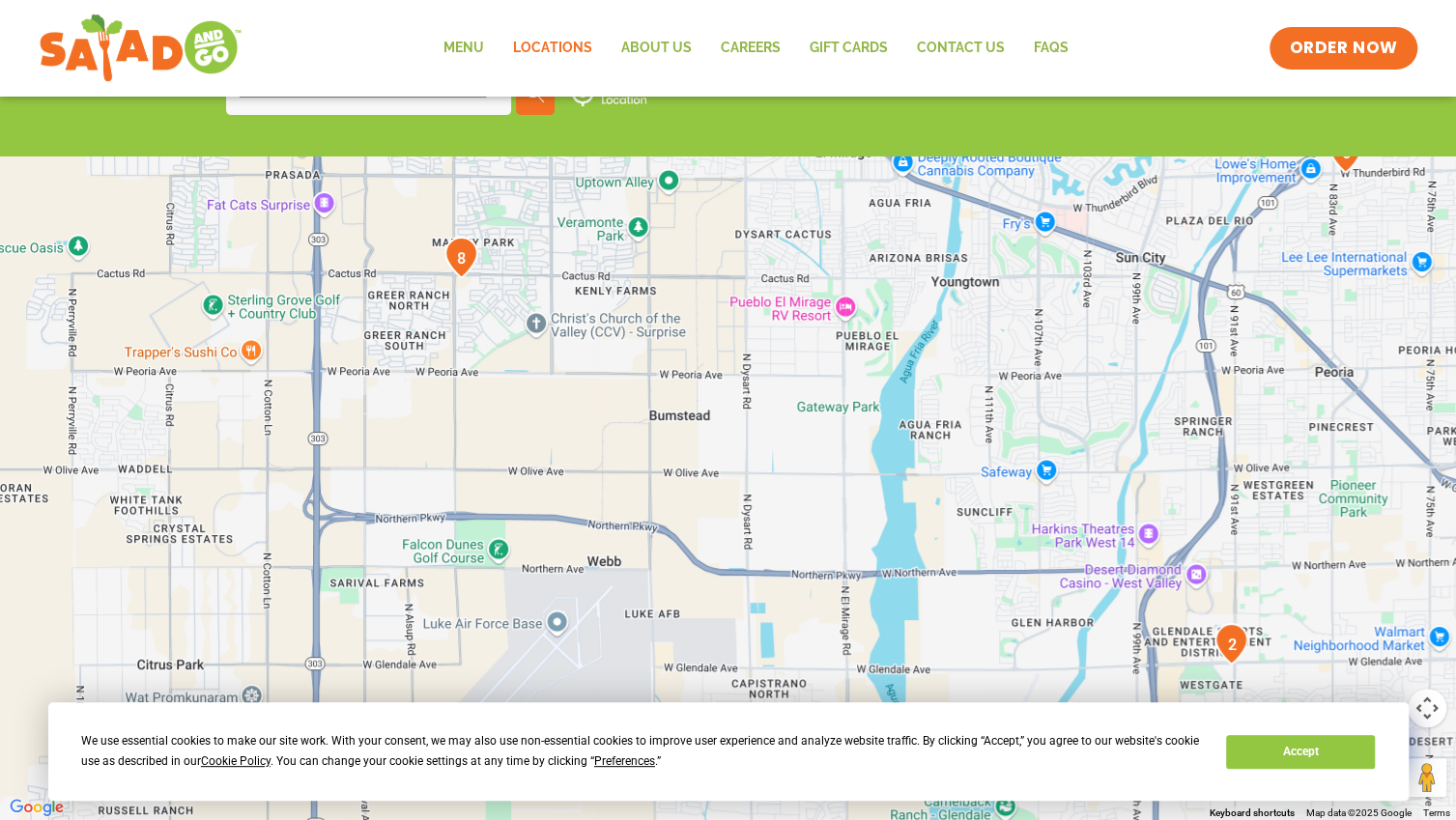 drag, startPoint x: 567, startPoint y: 317, endPoint x: 1033, endPoint y: 425, distance: 478.3513 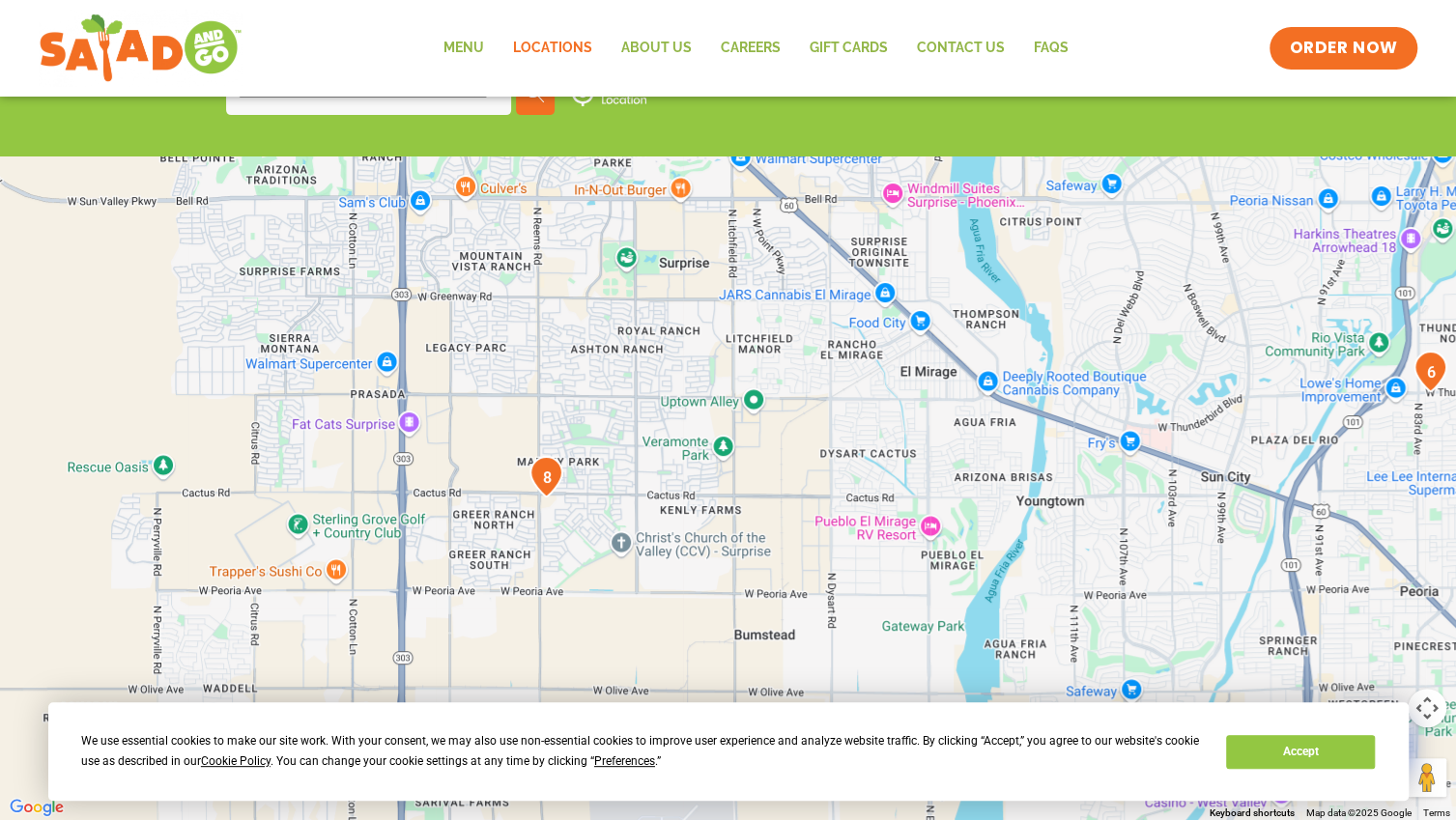 drag, startPoint x: 413, startPoint y: 494, endPoint x: 450, endPoint y: 612, distance: 123.66487 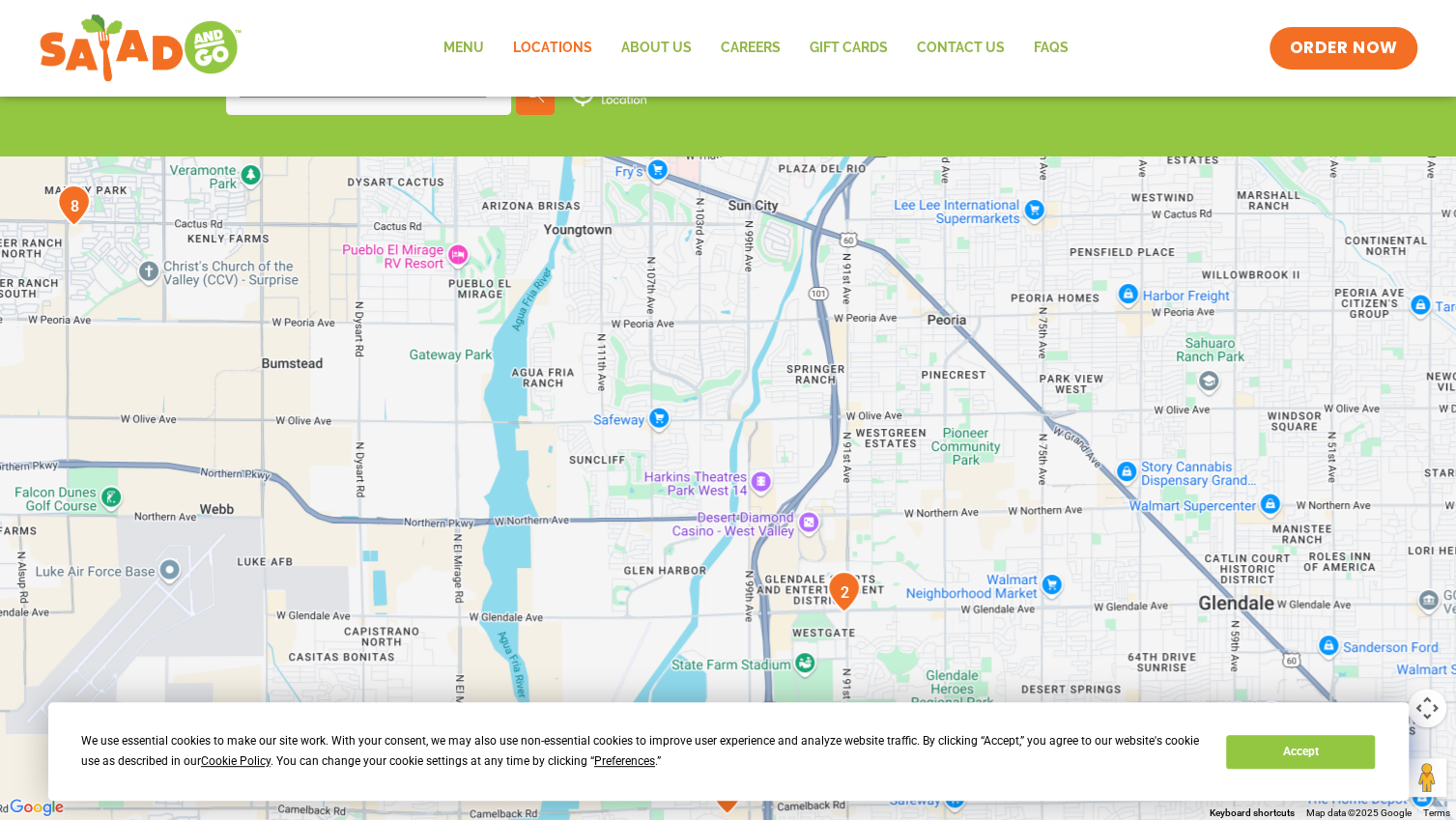 drag, startPoint x: 455, startPoint y: 442, endPoint x: 291, endPoint y: 367, distance: 180.3358 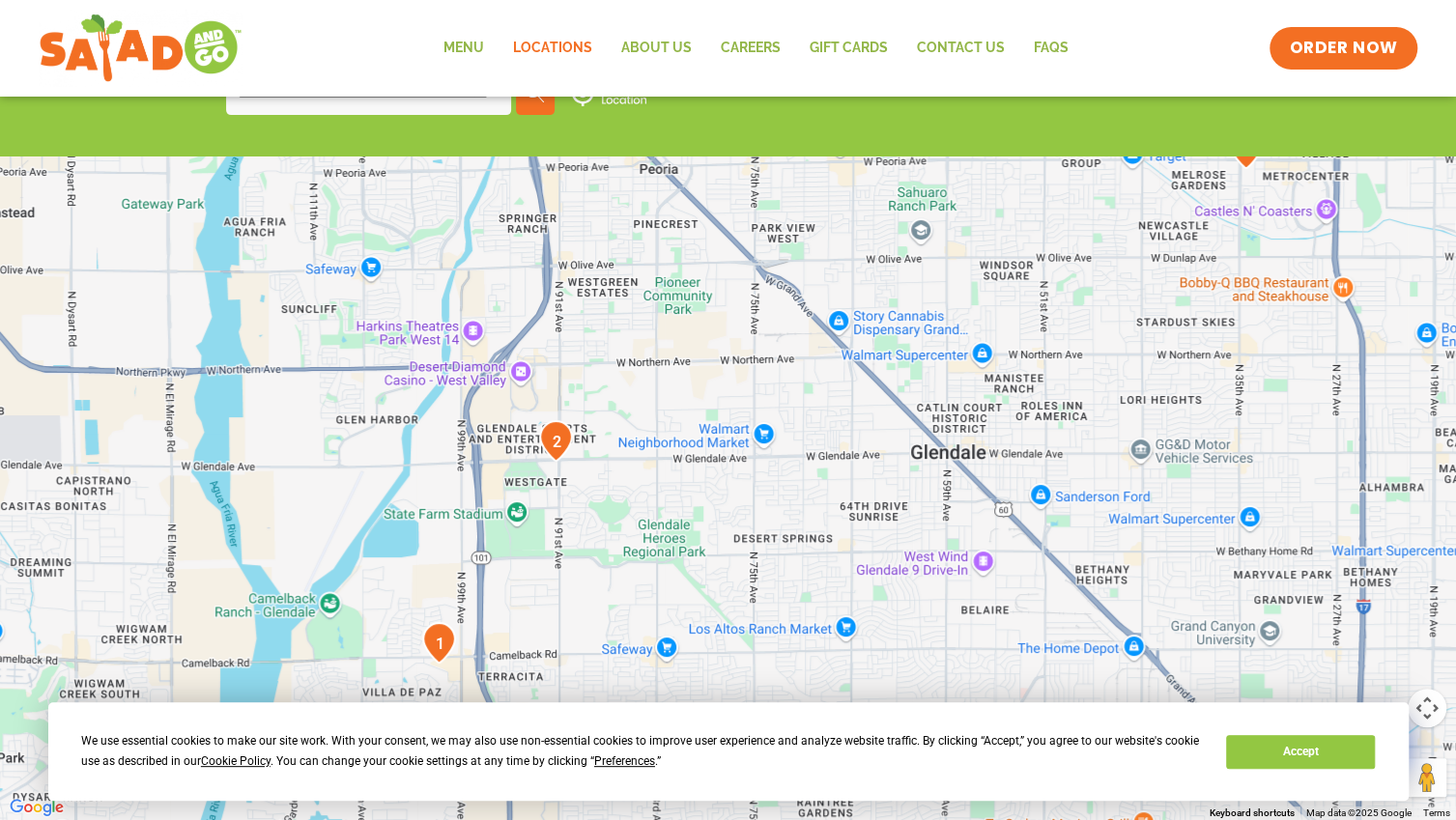 drag, startPoint x: 1032, startPoint y: 325, endPoint x: 973, endPoint y: 187, distance: 150.08331 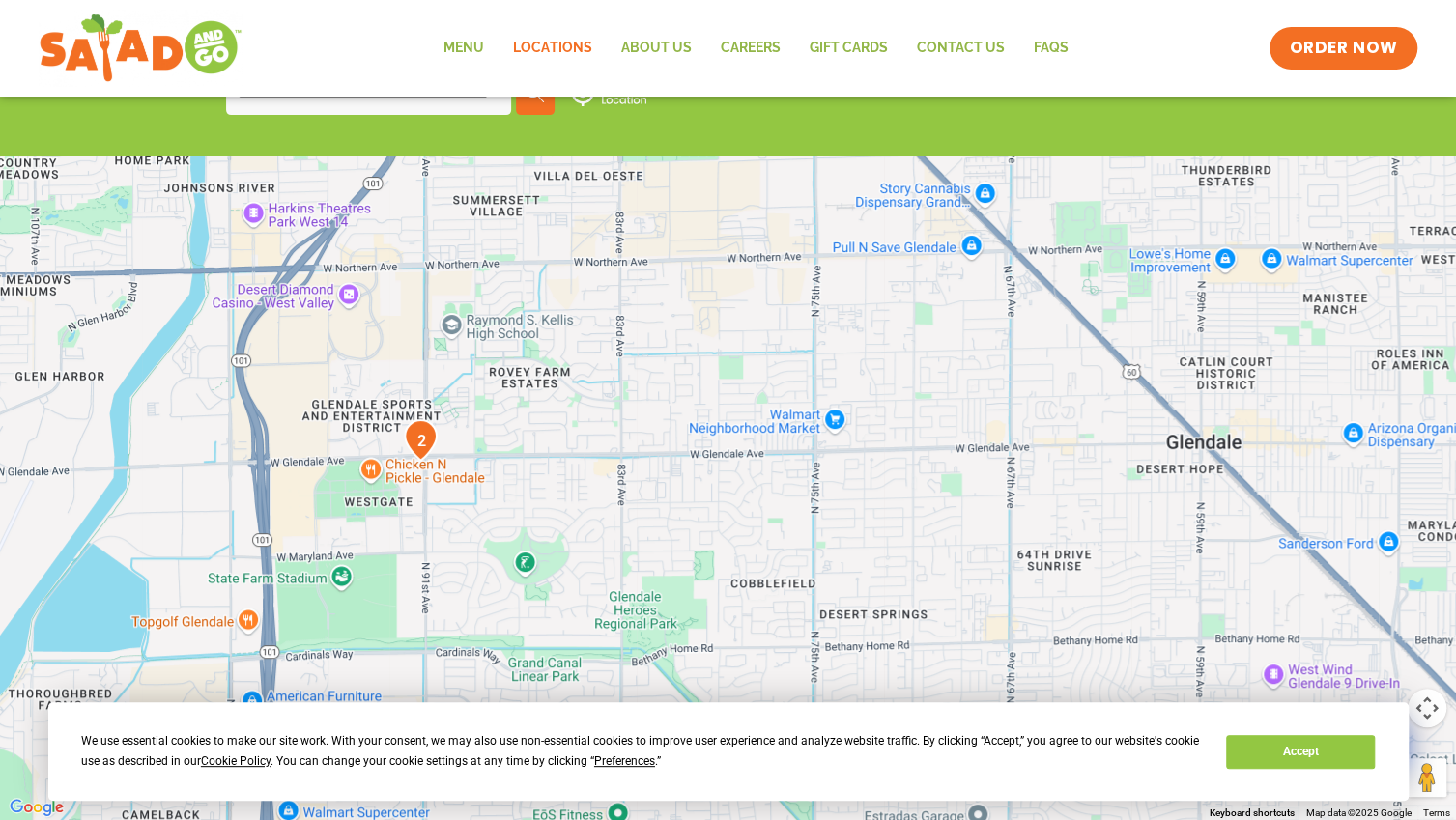 drag, startPoint x: 497, startPoint y: 533, endPoint x: 671, endPoint y: 410, distance: 213.08449 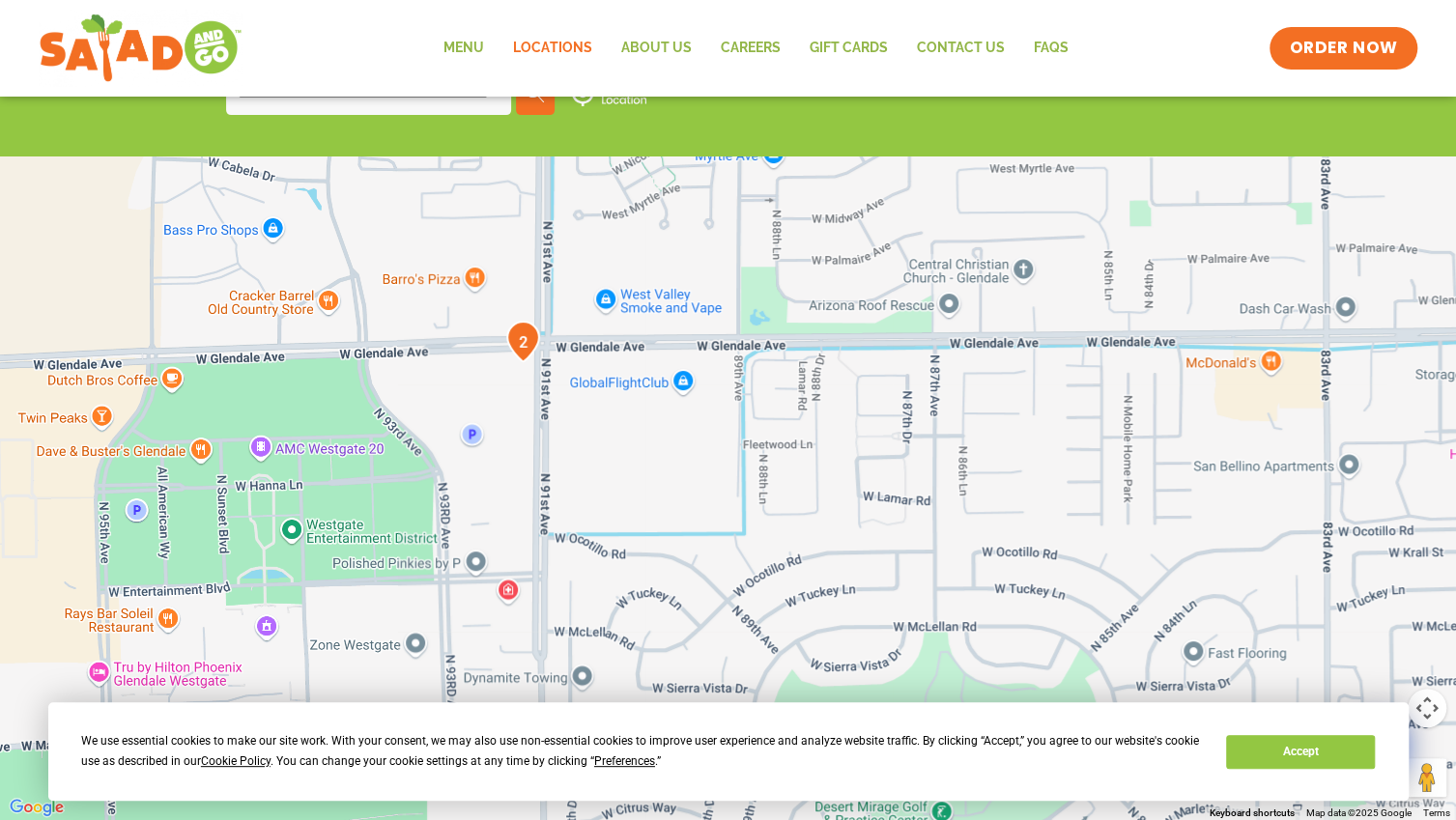 drag, startPoint x: 634, startPoint y: 385, endPoint x: 1302, endPoint y: 145, distance: 709.80561 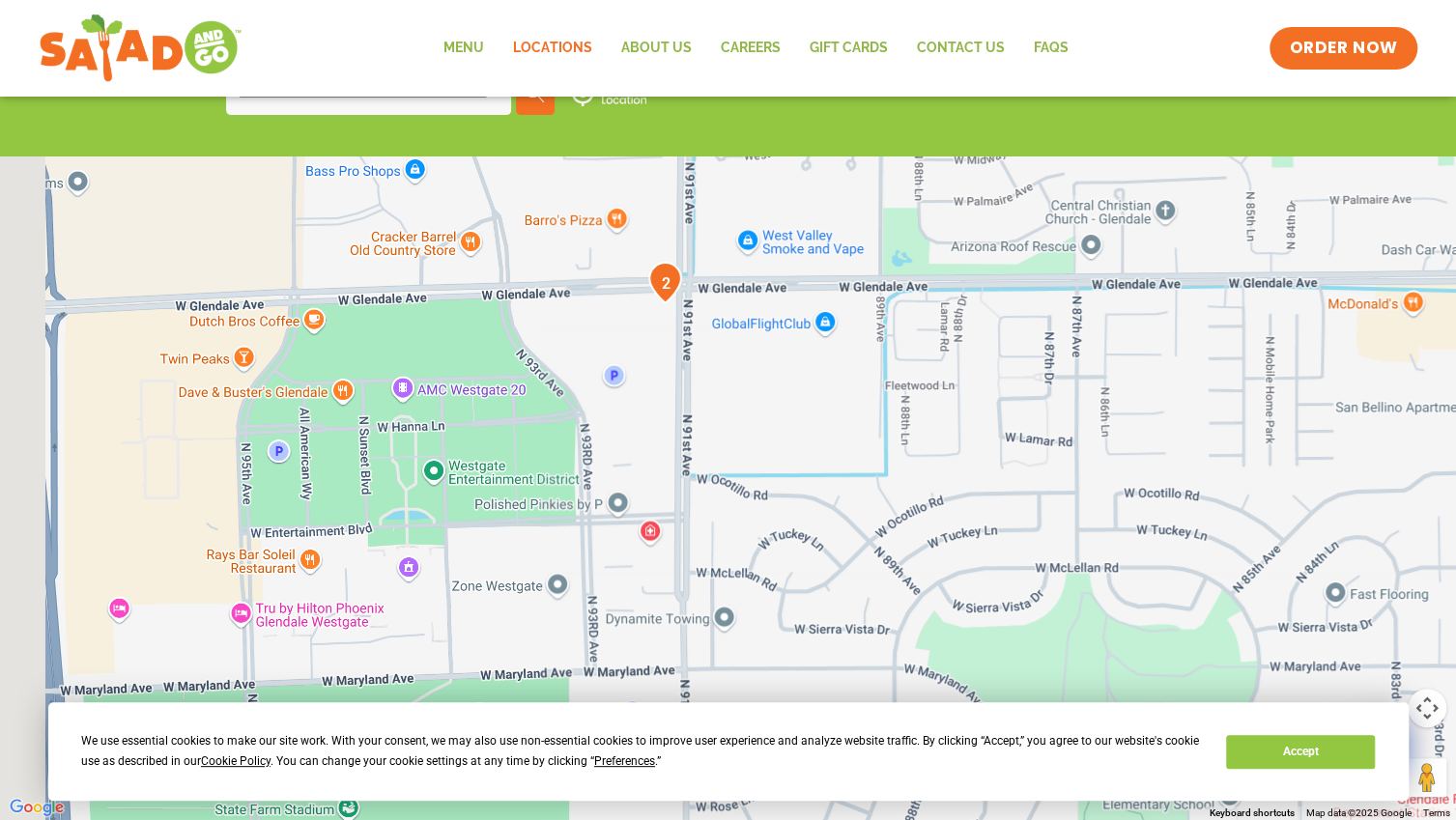 drag, startPoint x: 823, startPoint y: 387, endPoint x: 897, endPoint y: 380, distance: 74.33034 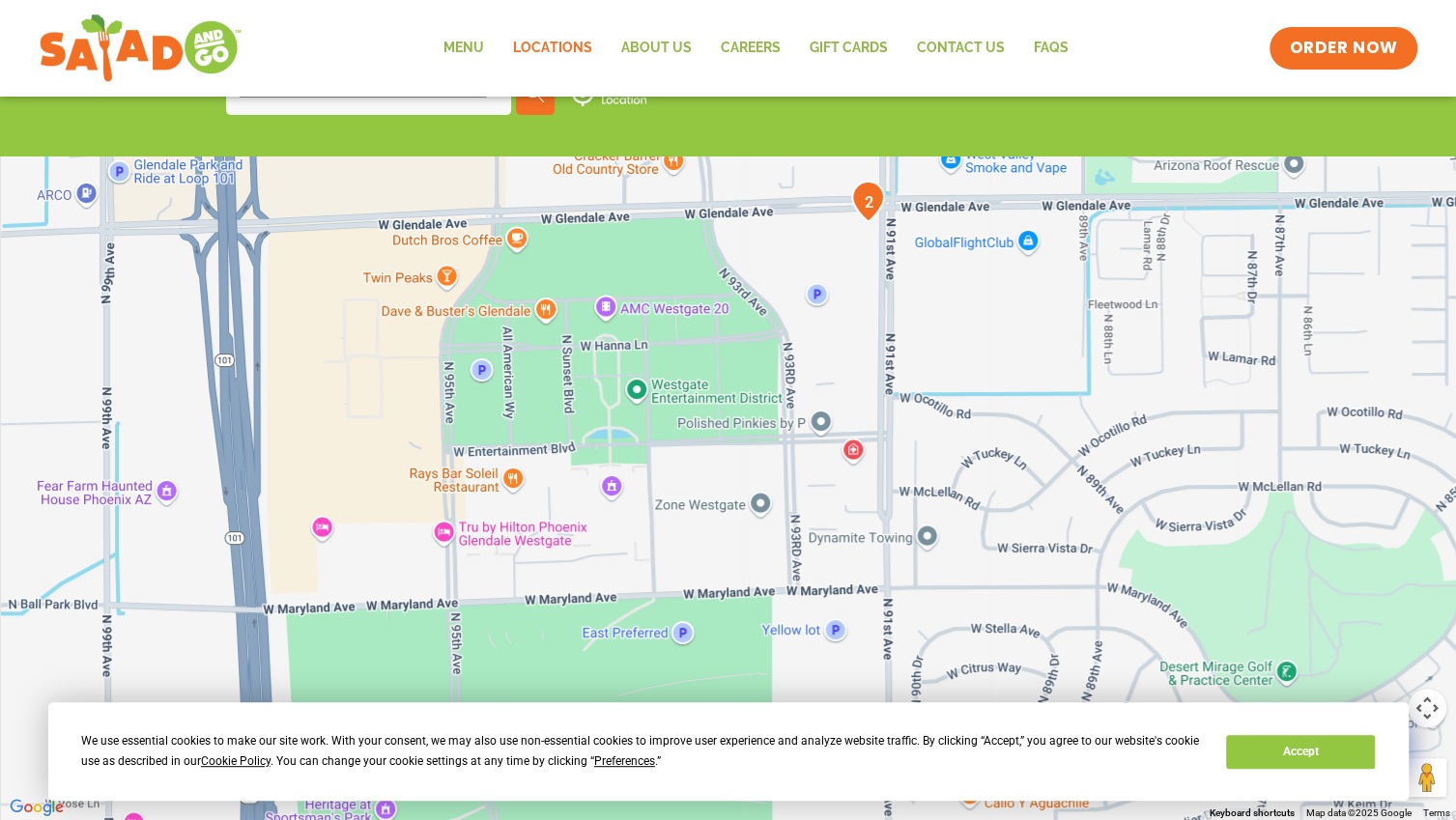 drag, startPoint x: 425, startPoint y: 371, endPoint x: 732, endPoint y: 332, distance: 309.46728 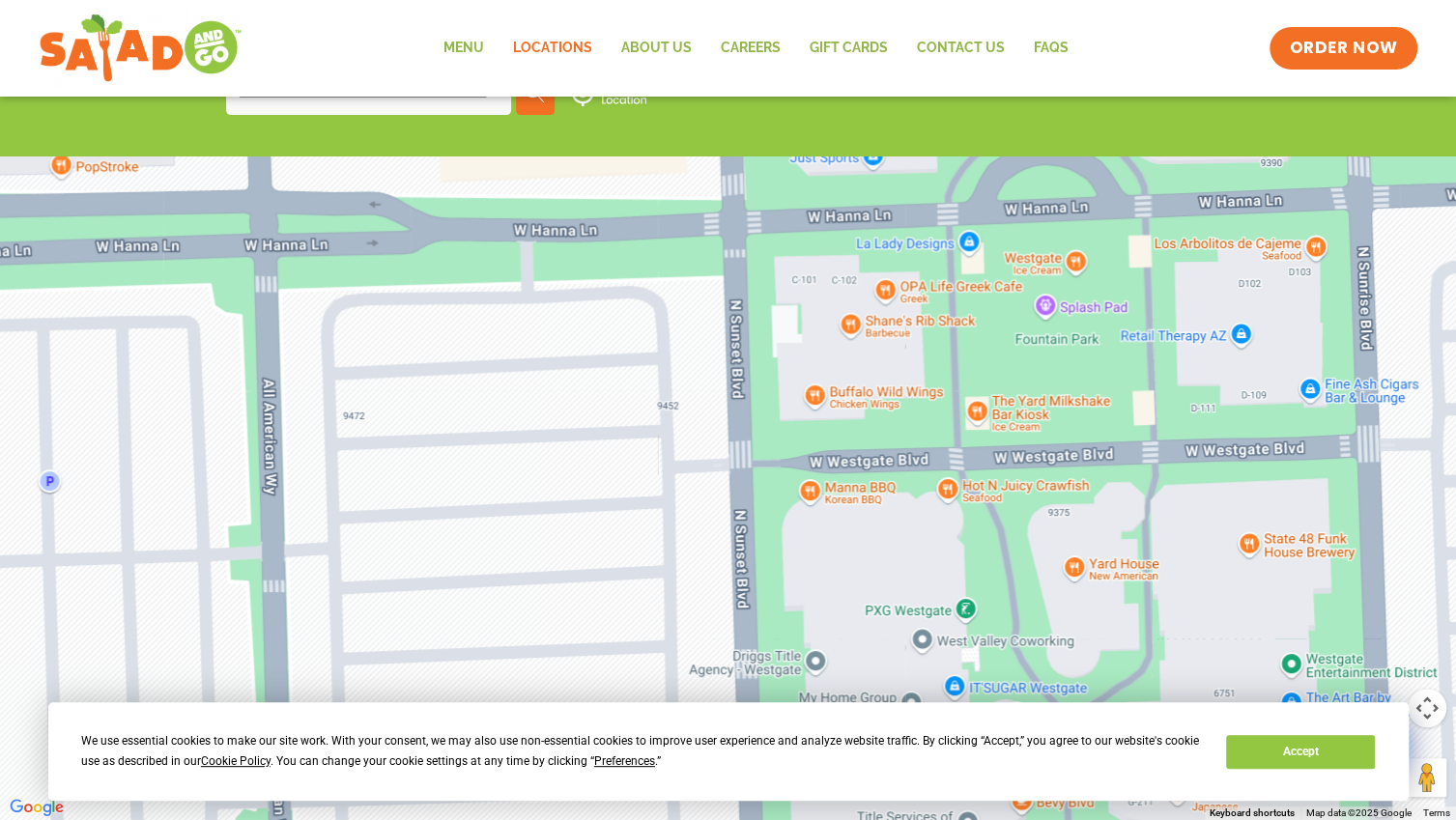 drag, startPoint x: 589, startPoint y: 379, endPoint x: 593, endPoint y: 490, distance: 111.07205 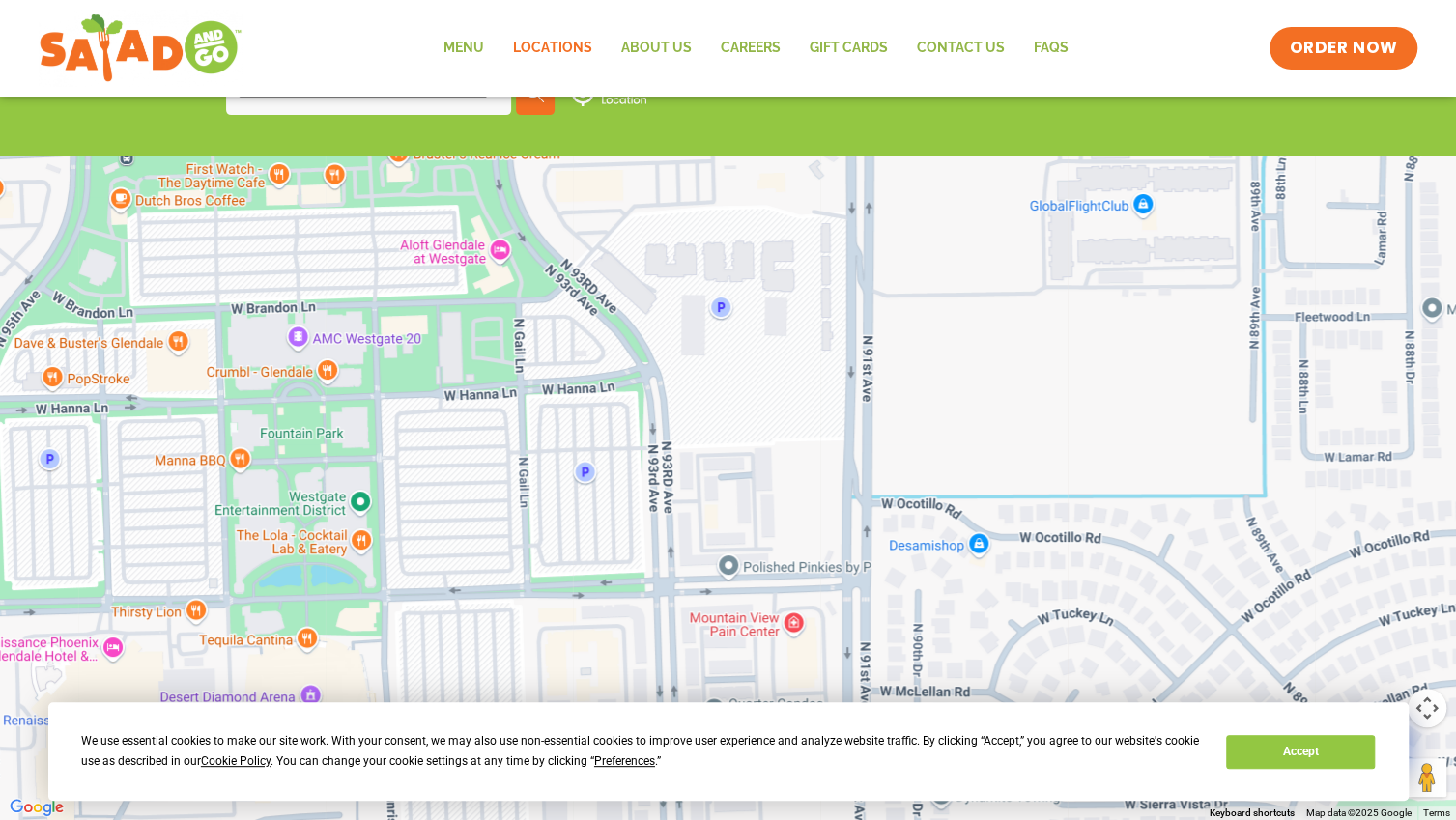 drag, startPoint x: 1124, startPoint y: 458, endPoint x: 704, endPoint y: 454, distance: 420.01905 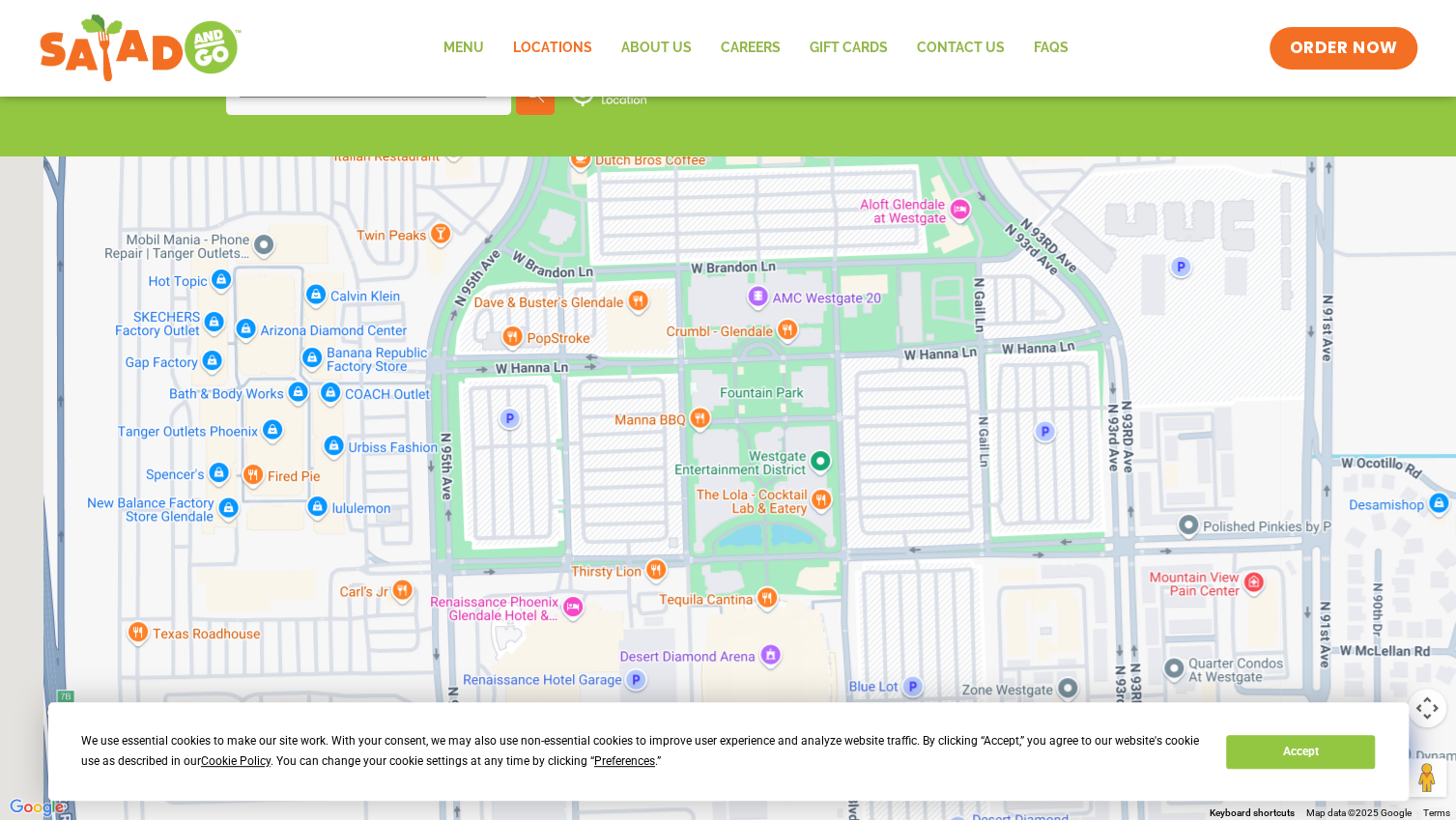 drag, startPoint x: 495, startPoint y: 431, endPoint x: 1159, endPoint y: 368, distance: 666.98201 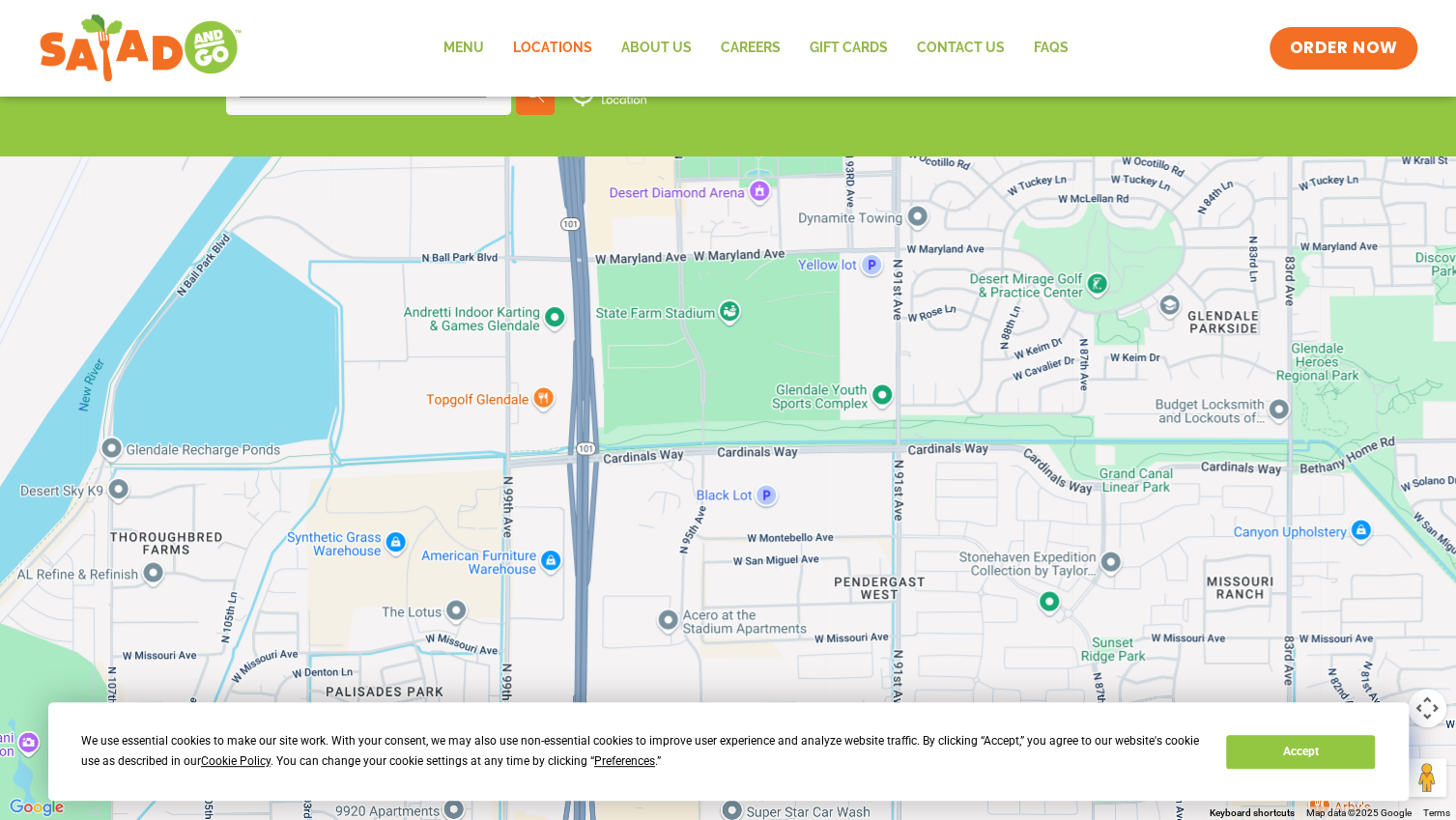 drag, startPoint x: 1040, startPoint y: 456, endPoint x: 769, endPoint y: 223, distance: 357.39334 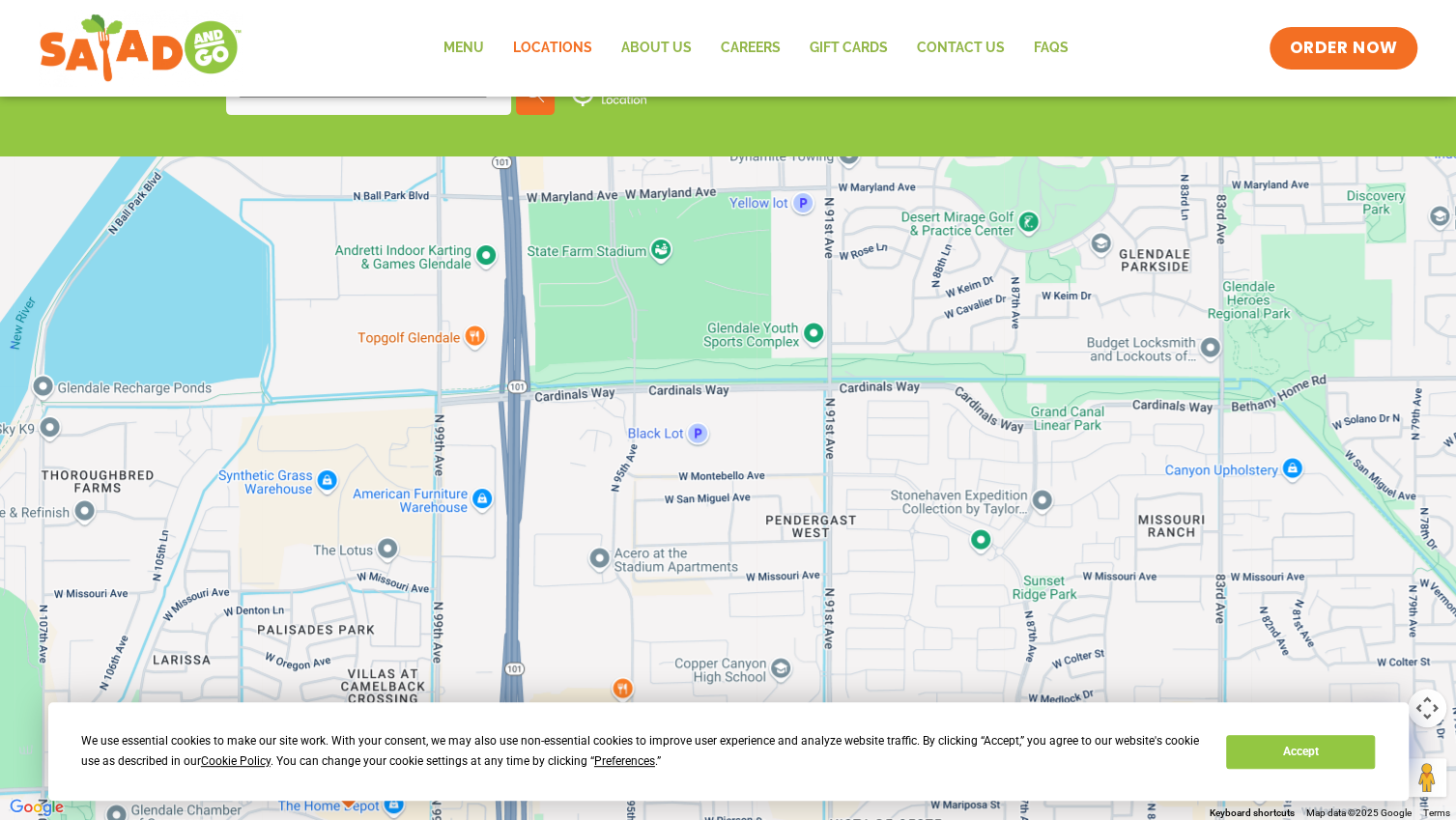 drag, startPoint x: 586, startPoint y: 528, endPoint x: 612, endPoint y: 382, distance: 148.297 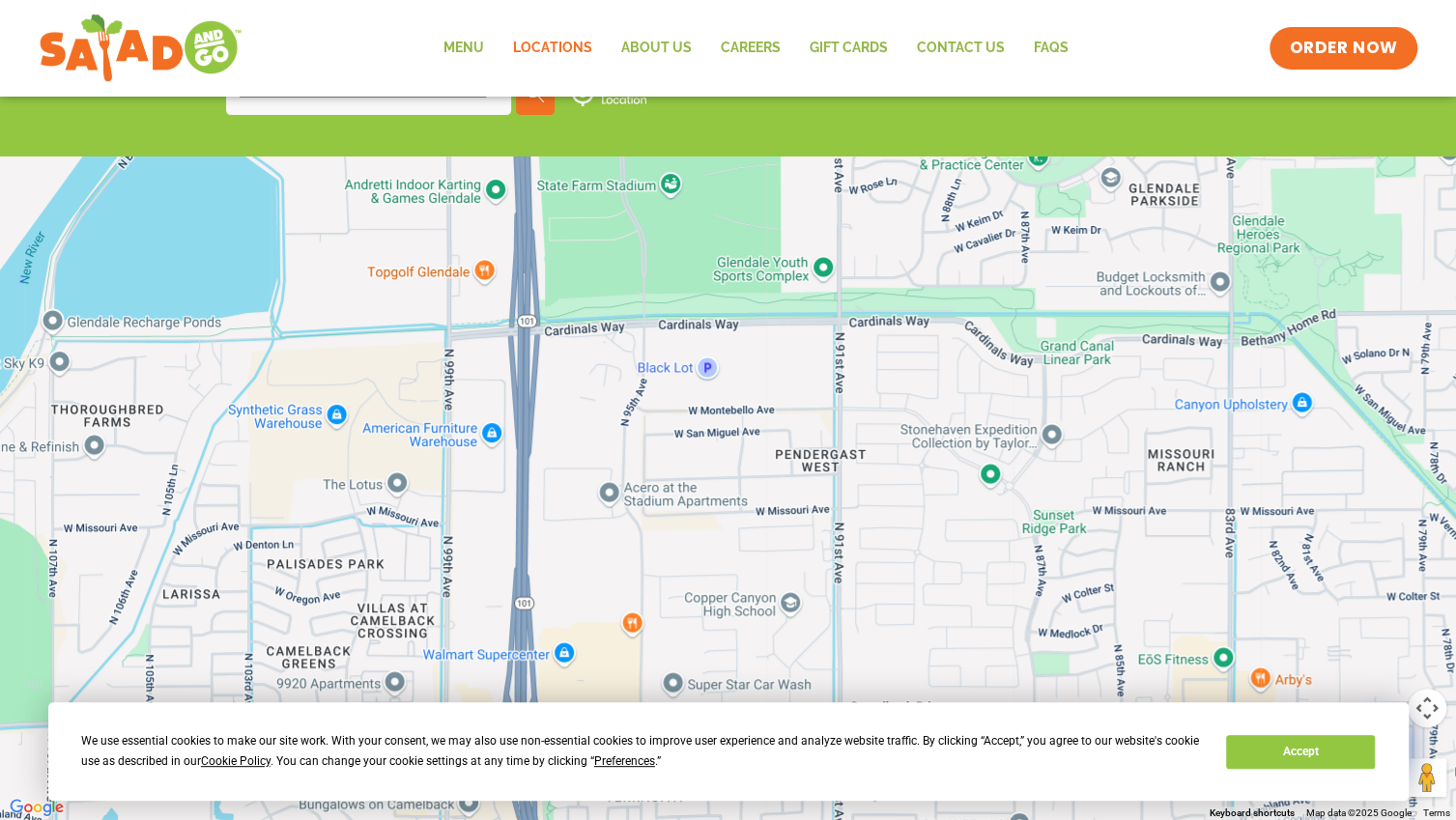 click at bounding box center (1427, 29) 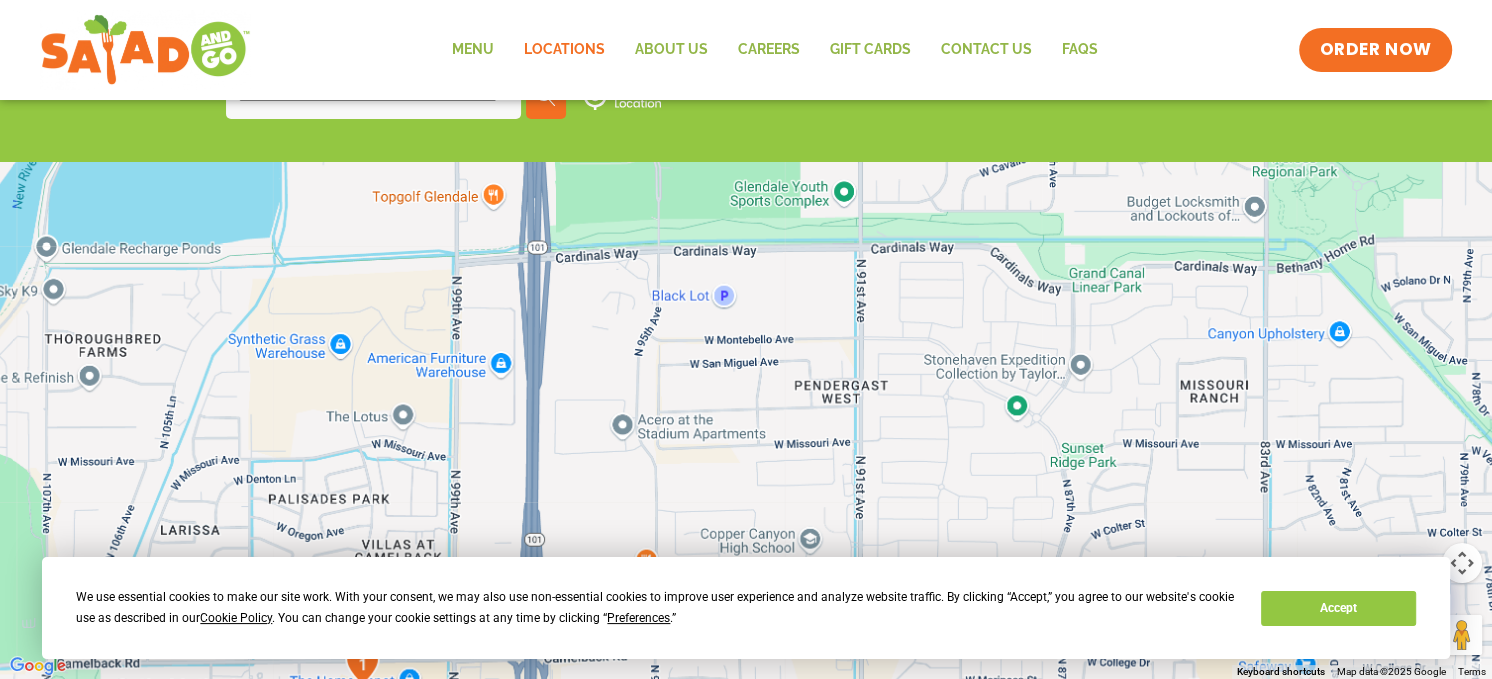 scroll, scrollTop: 0, scrollLeft: 0, axis: both 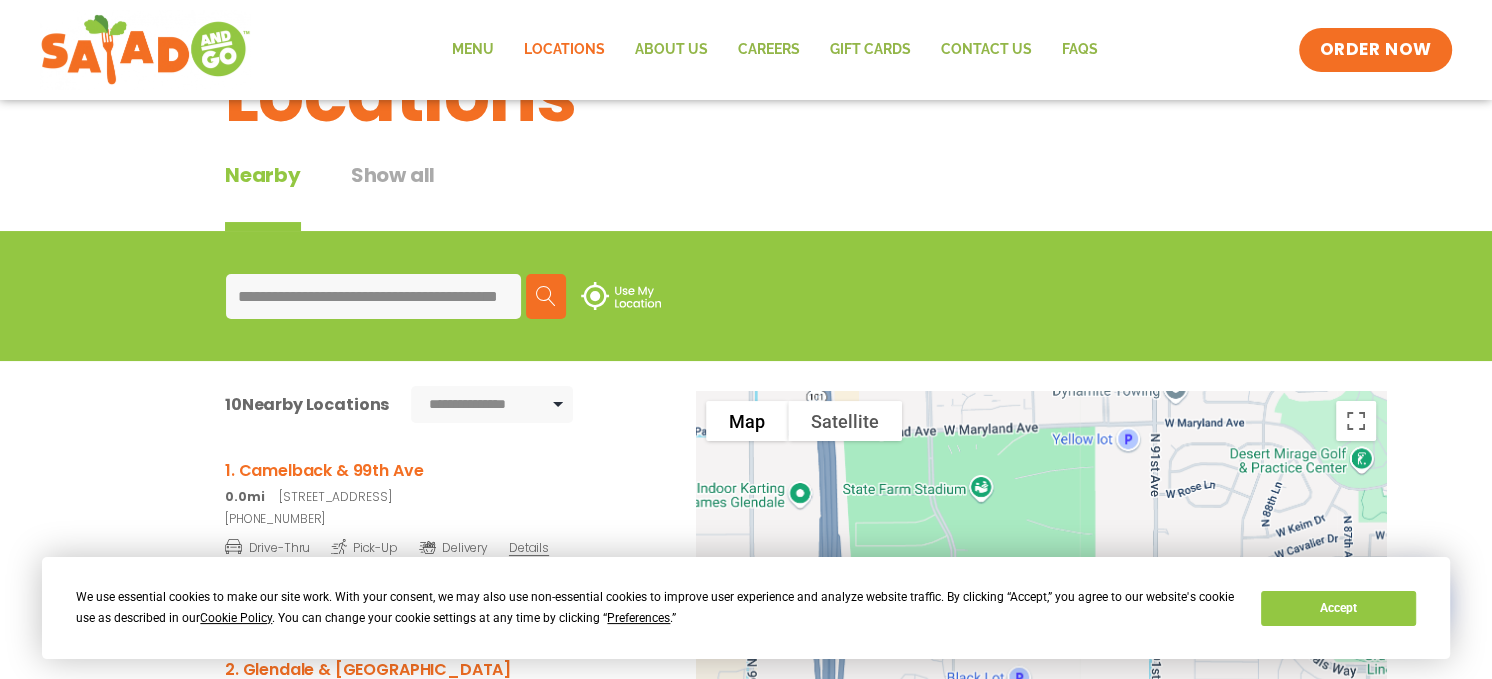 click on "**********" at bounding box center (373, 296) 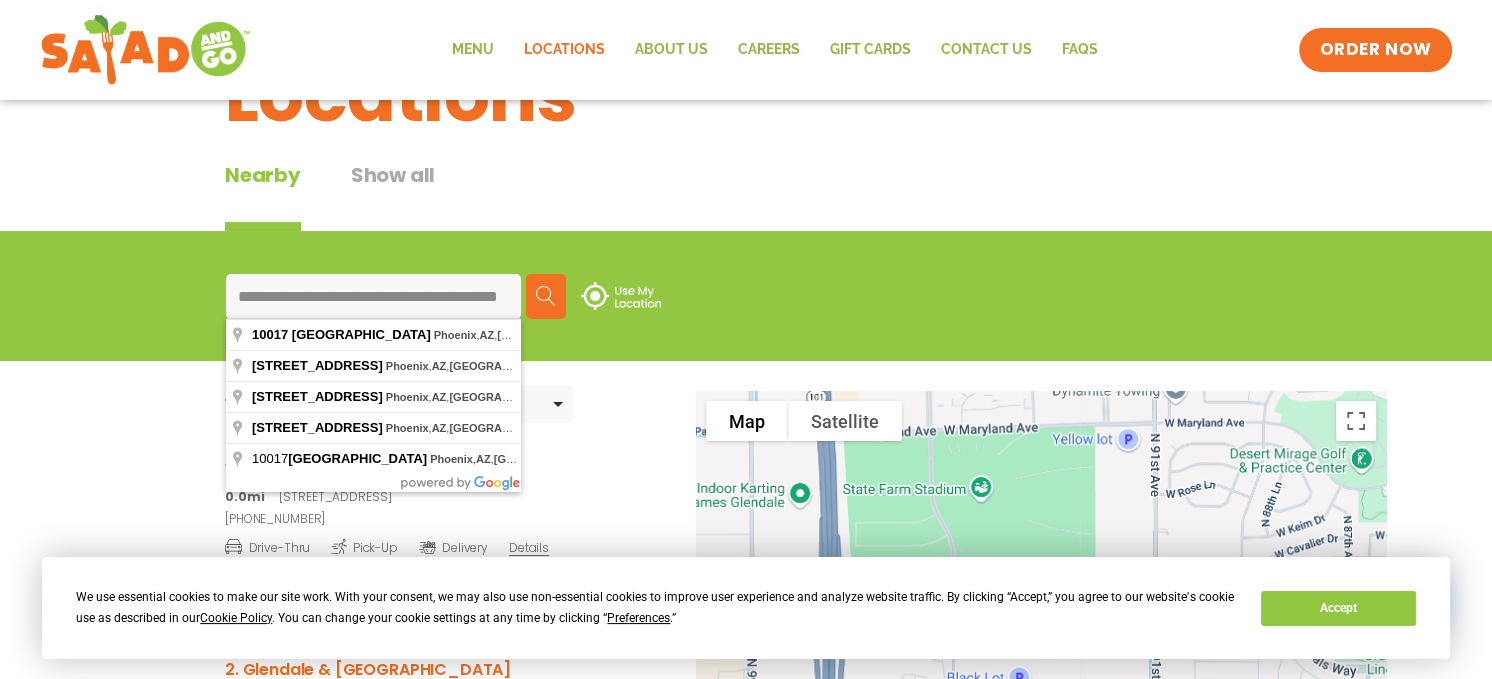 scroll, scrollTop: 0, scrollLeft: 83, axis: horizontal 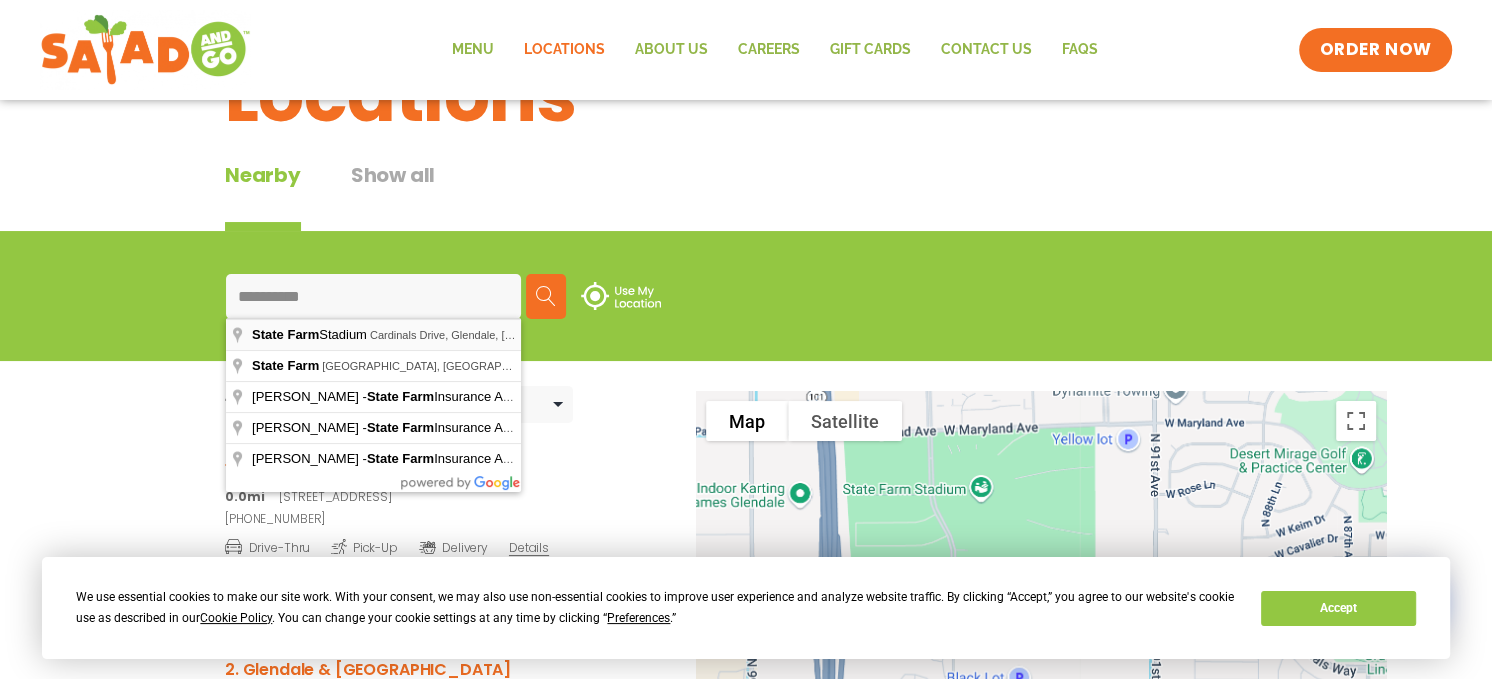 type on "**********" 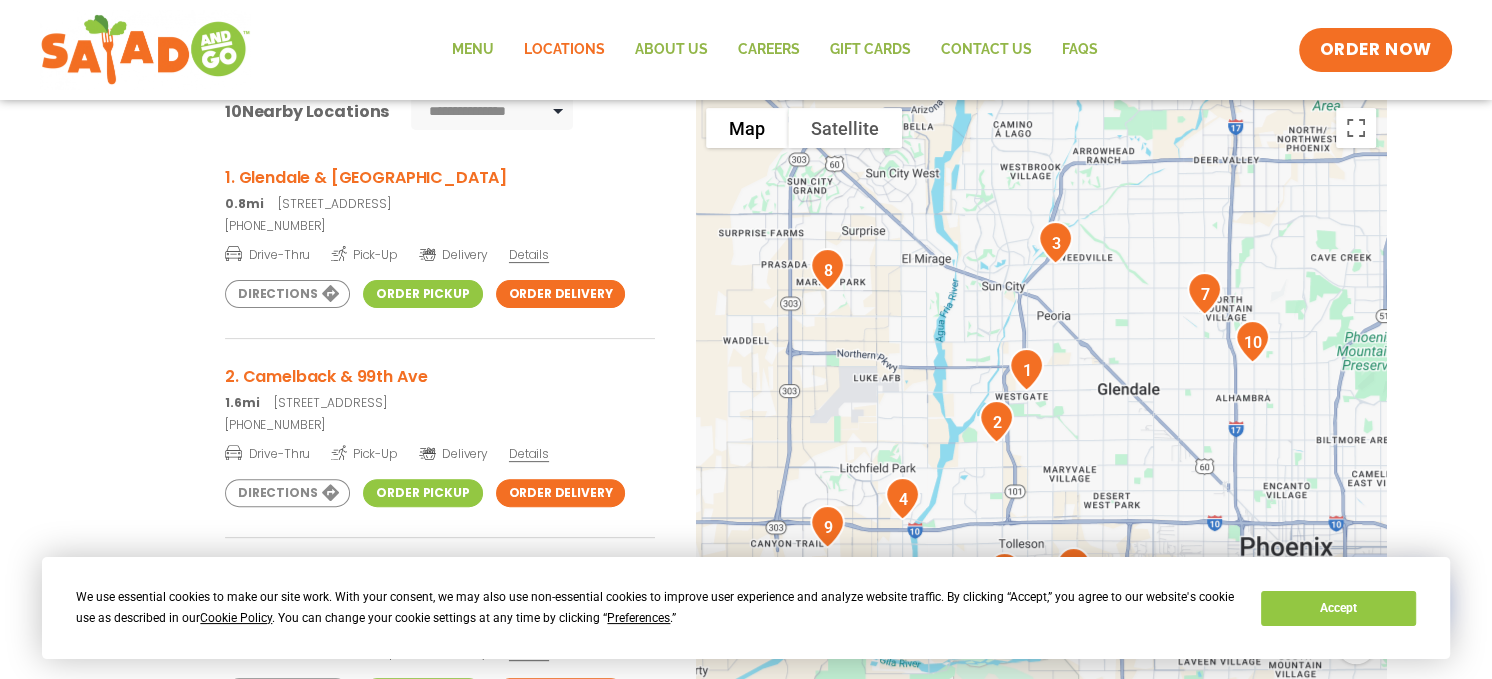 scroll, scrollTop: 400, scrollLeft: 0, axis: vertical 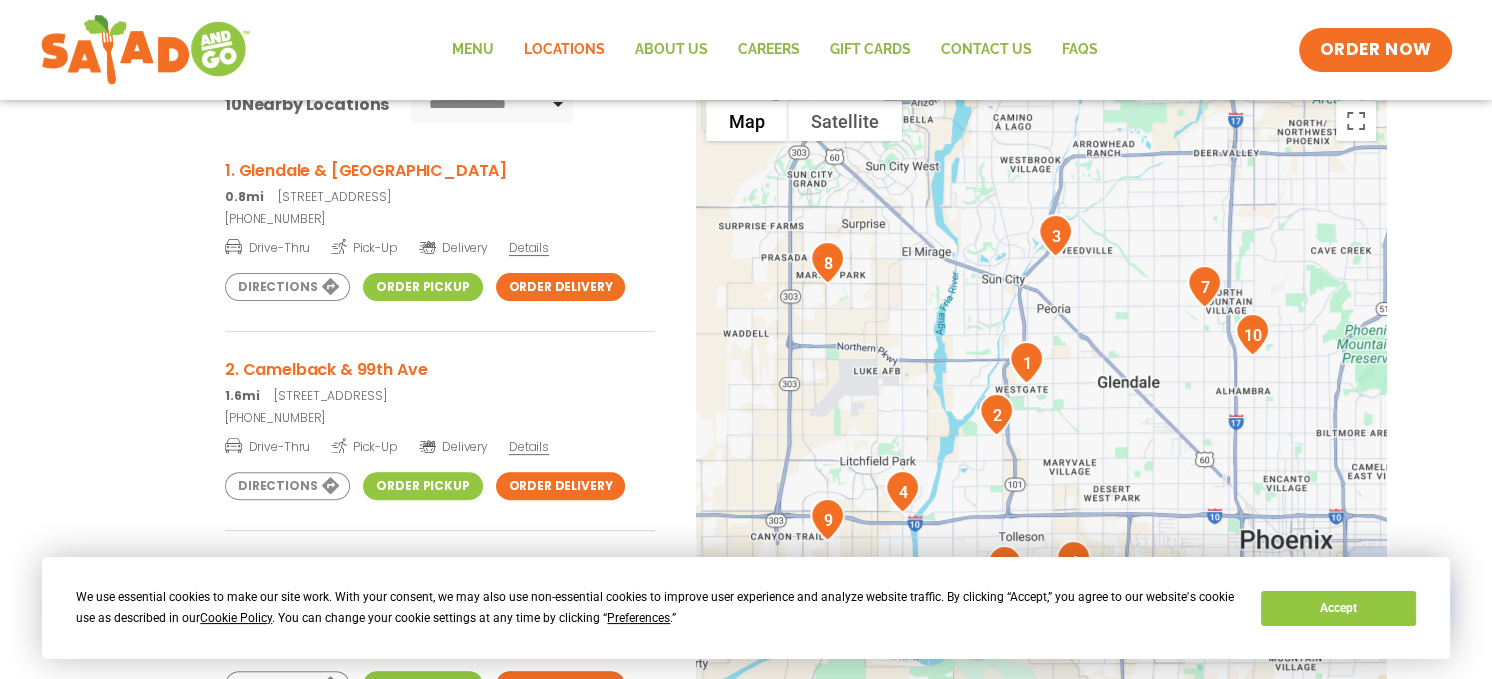 click on "Order Pickup" at bounding box center (422, 287) 